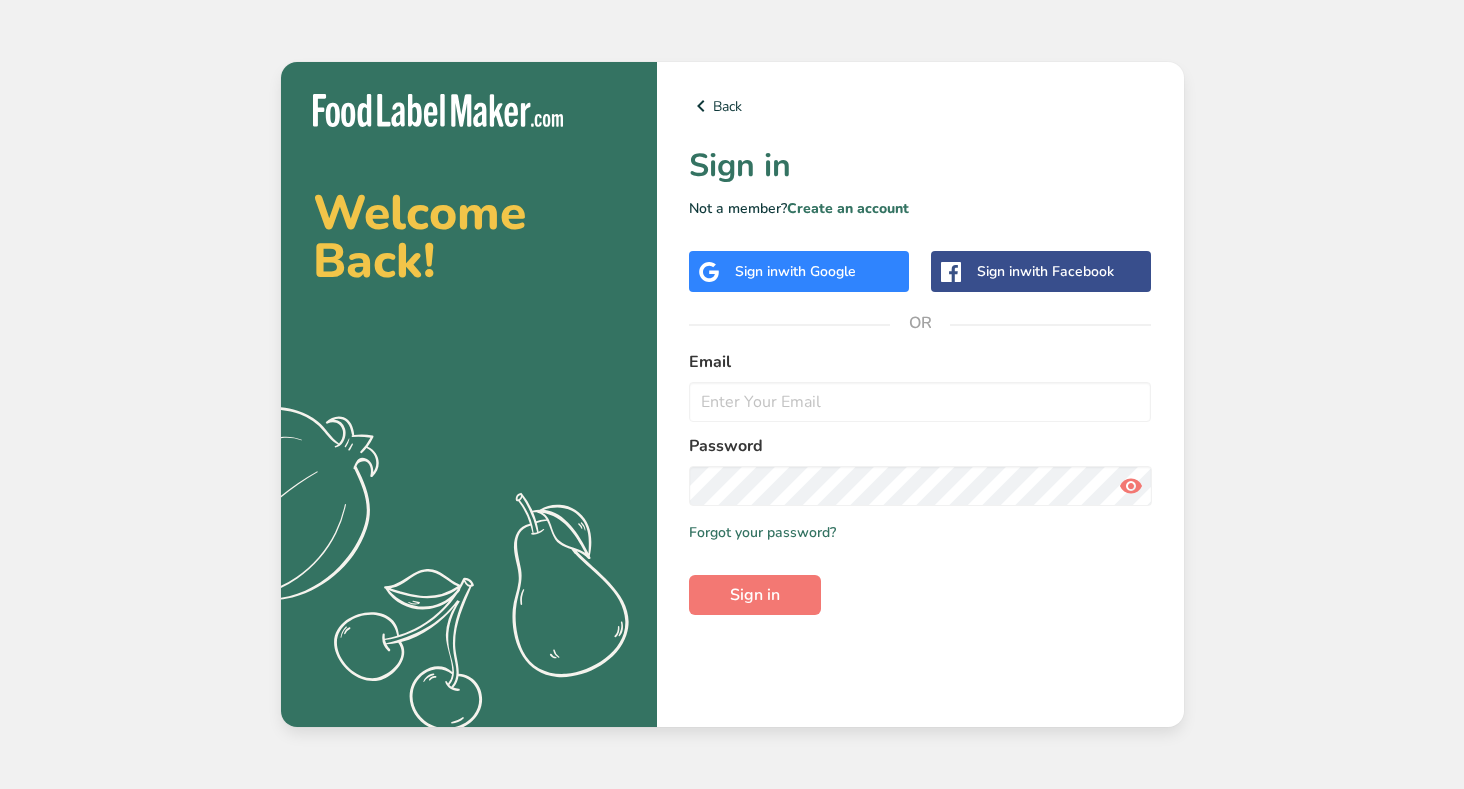 scroll, scrollTop: 0, scrollLeft: 0, axis: both 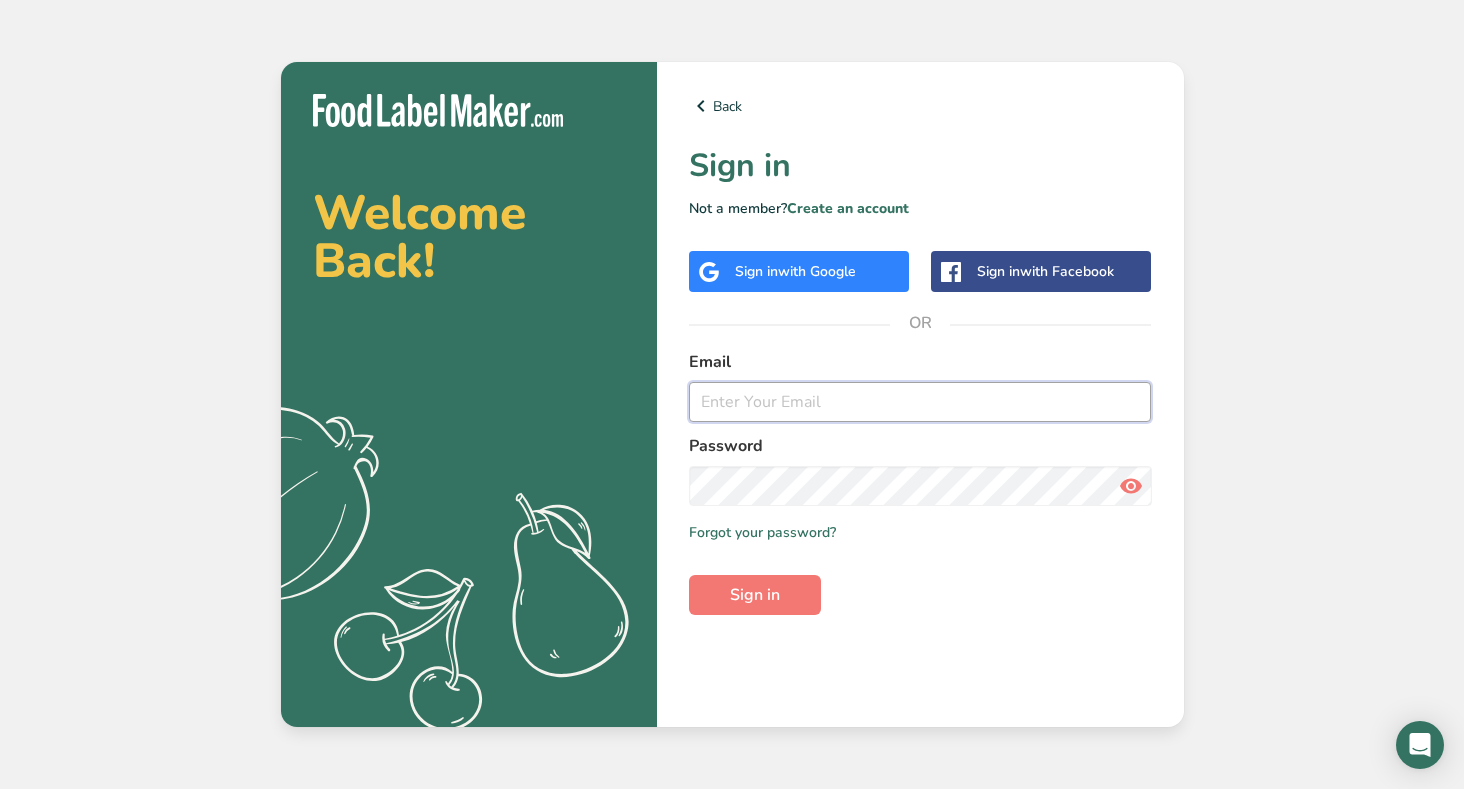 click at bounding box center [920, 402] 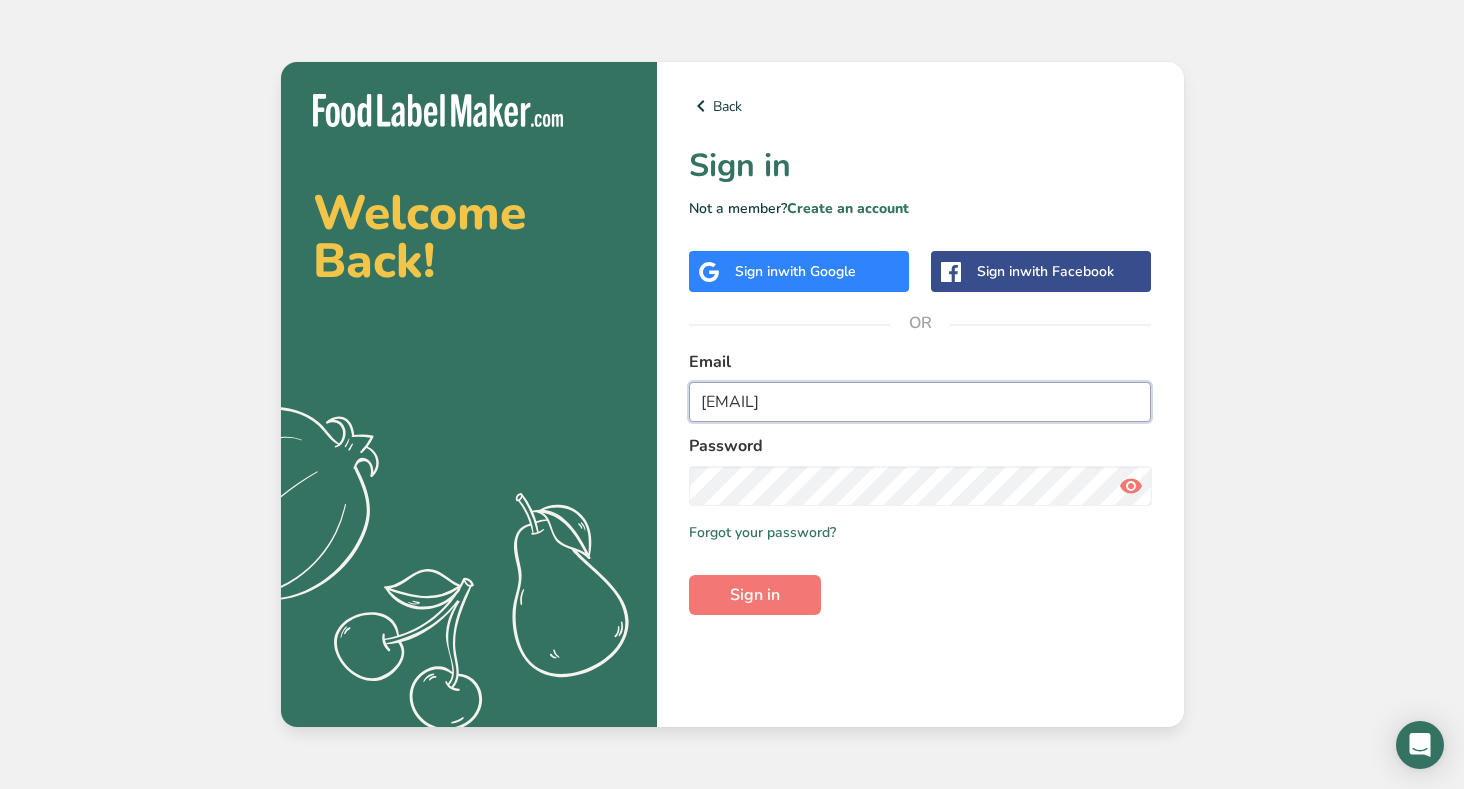 click on "[EMAIL]" at bounding box center [920, 402] 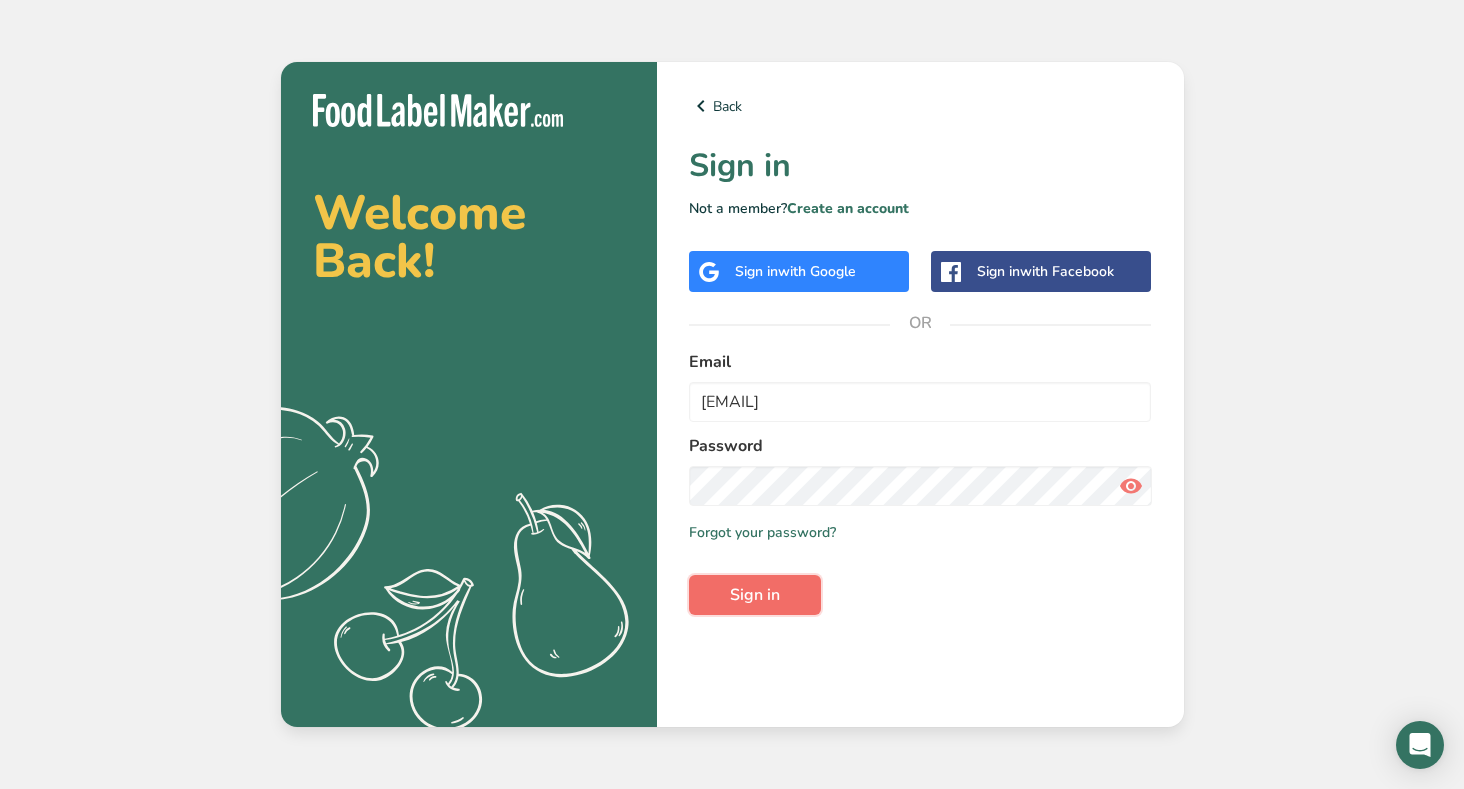 click on "Sign in" at bounding box center (755, 595) 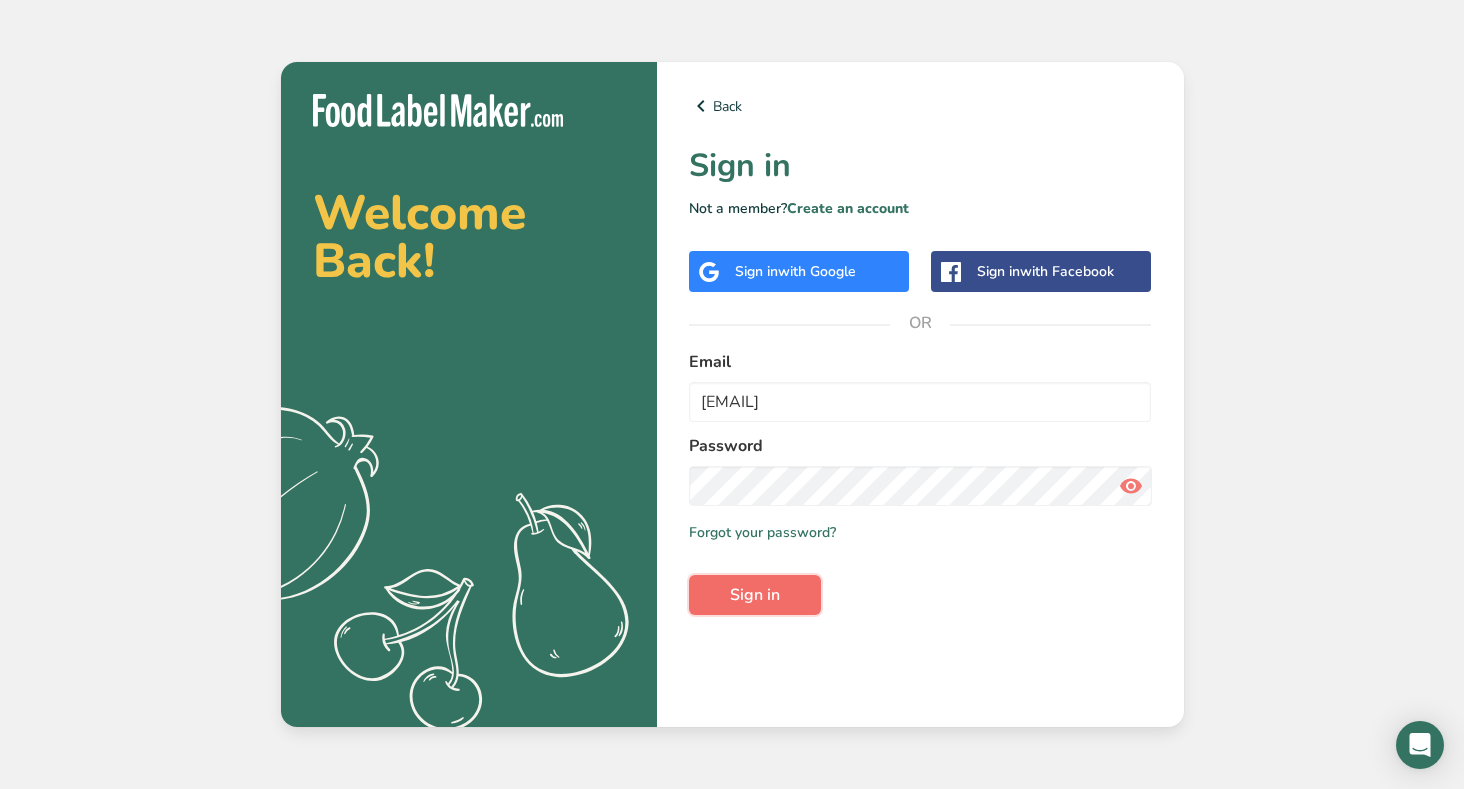 click on "Sign in" at bounding box center (755, 595) 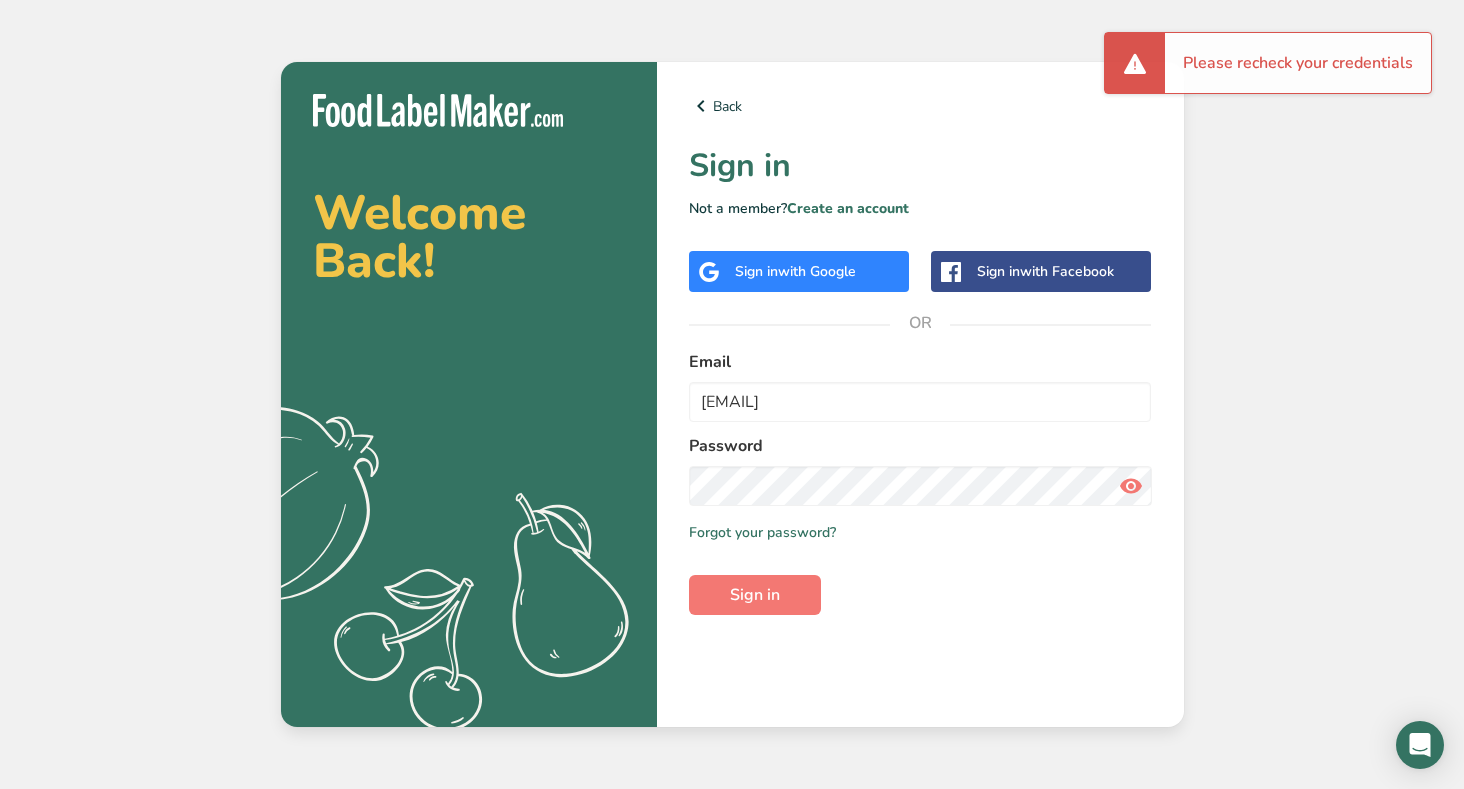 click at bounding box center (1131, 486) 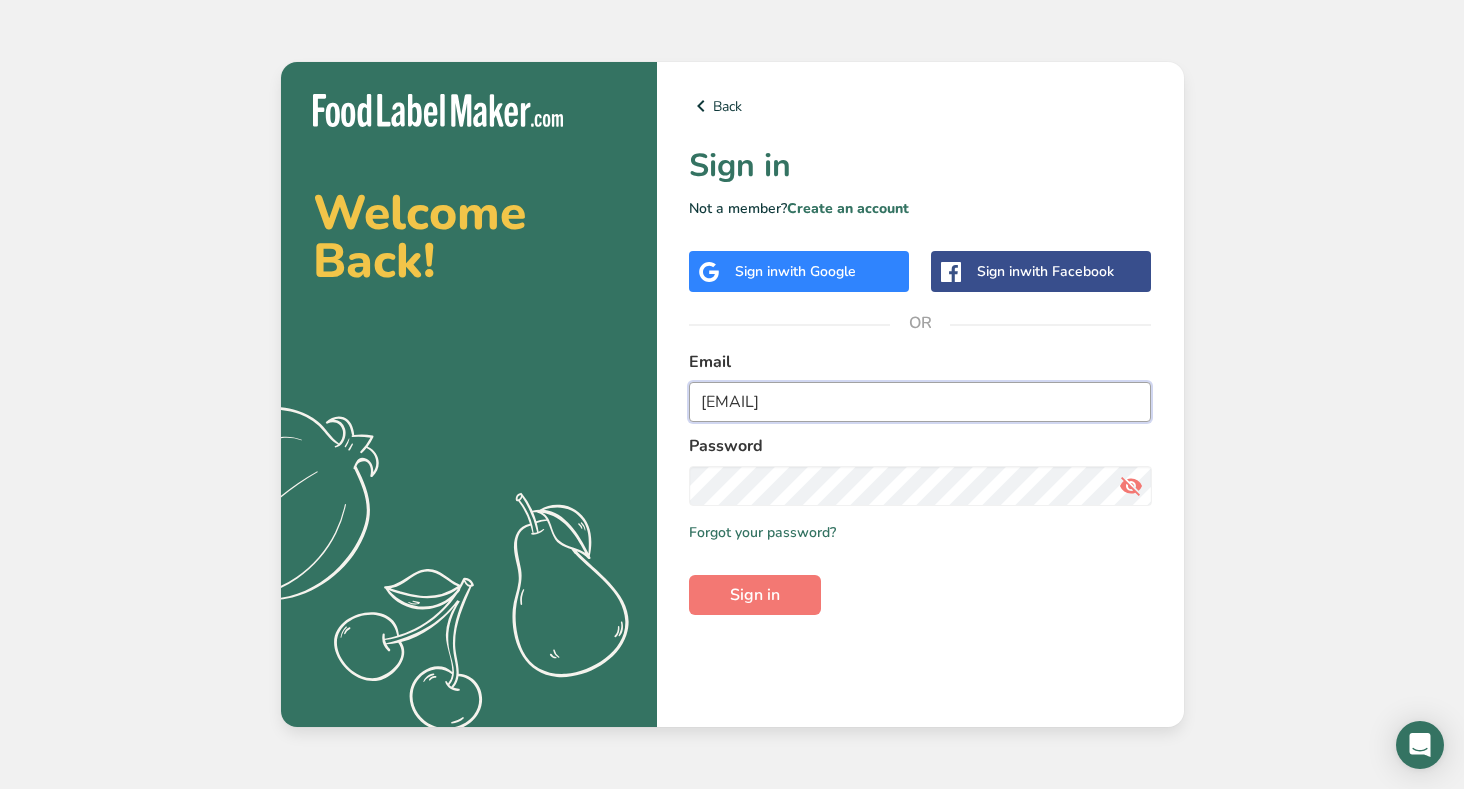 click on "[EMAIL]" at bounding box center (920, 402) 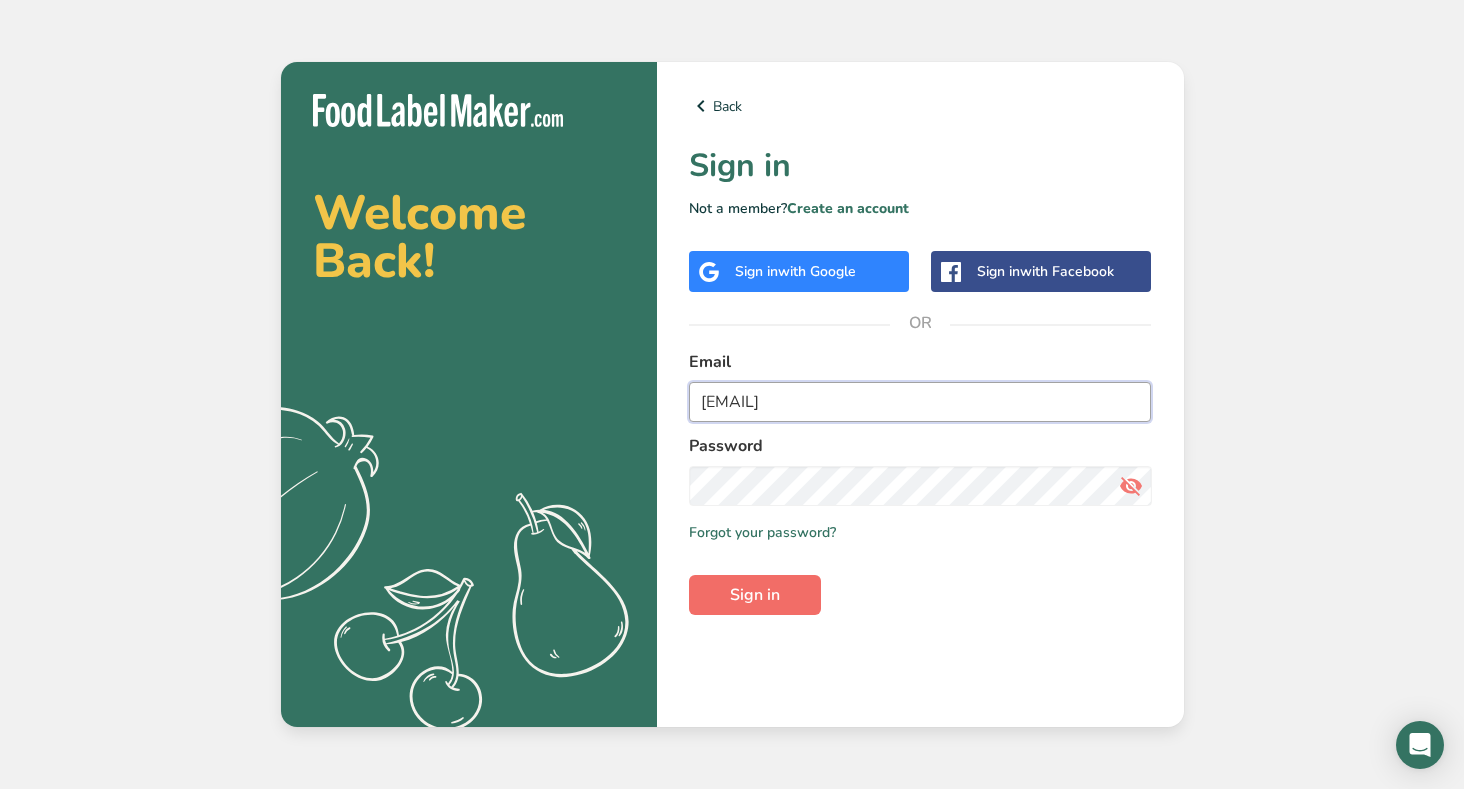 type on "[EMAIL]" 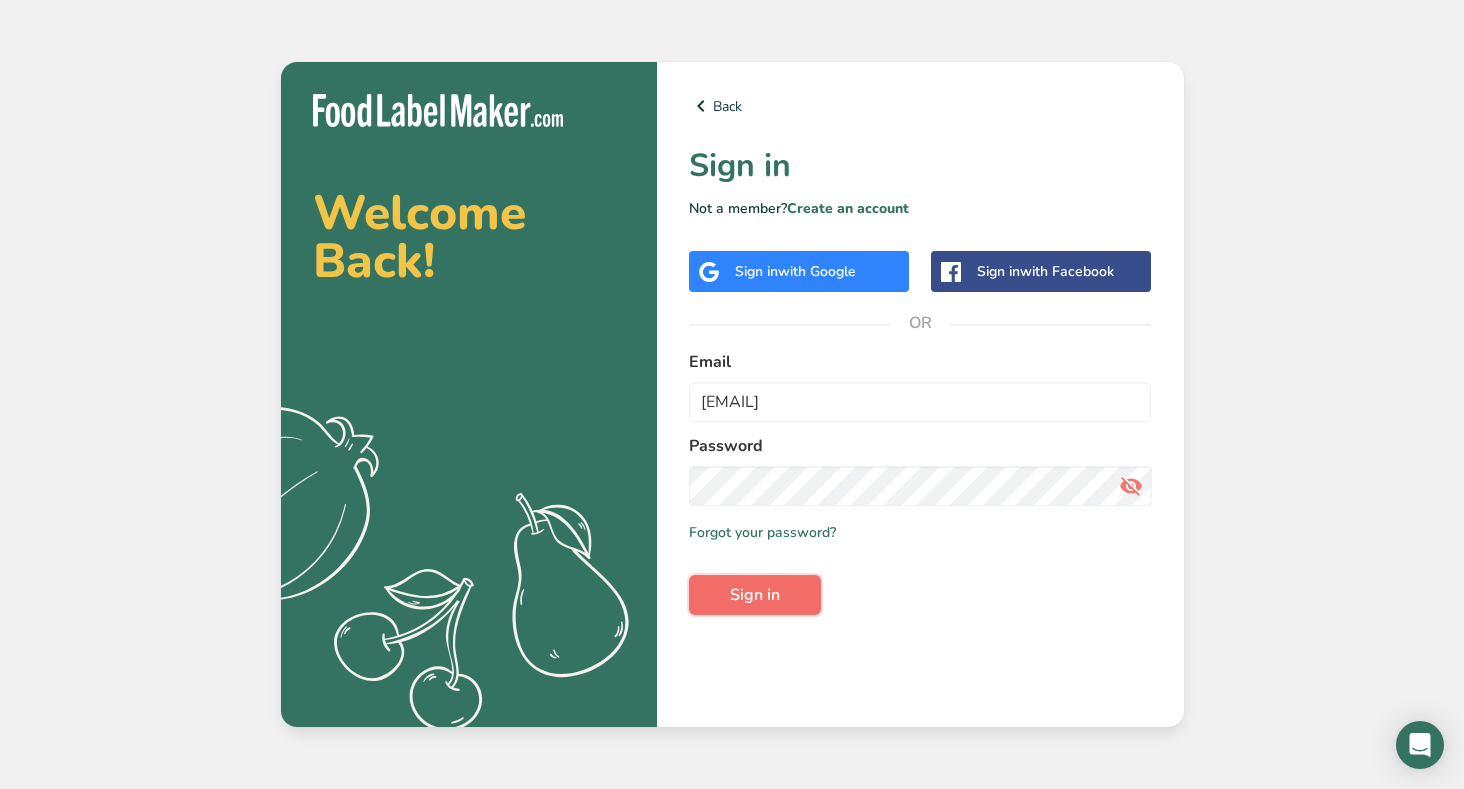 click on "Sign in" at bounding box center (755, 595) 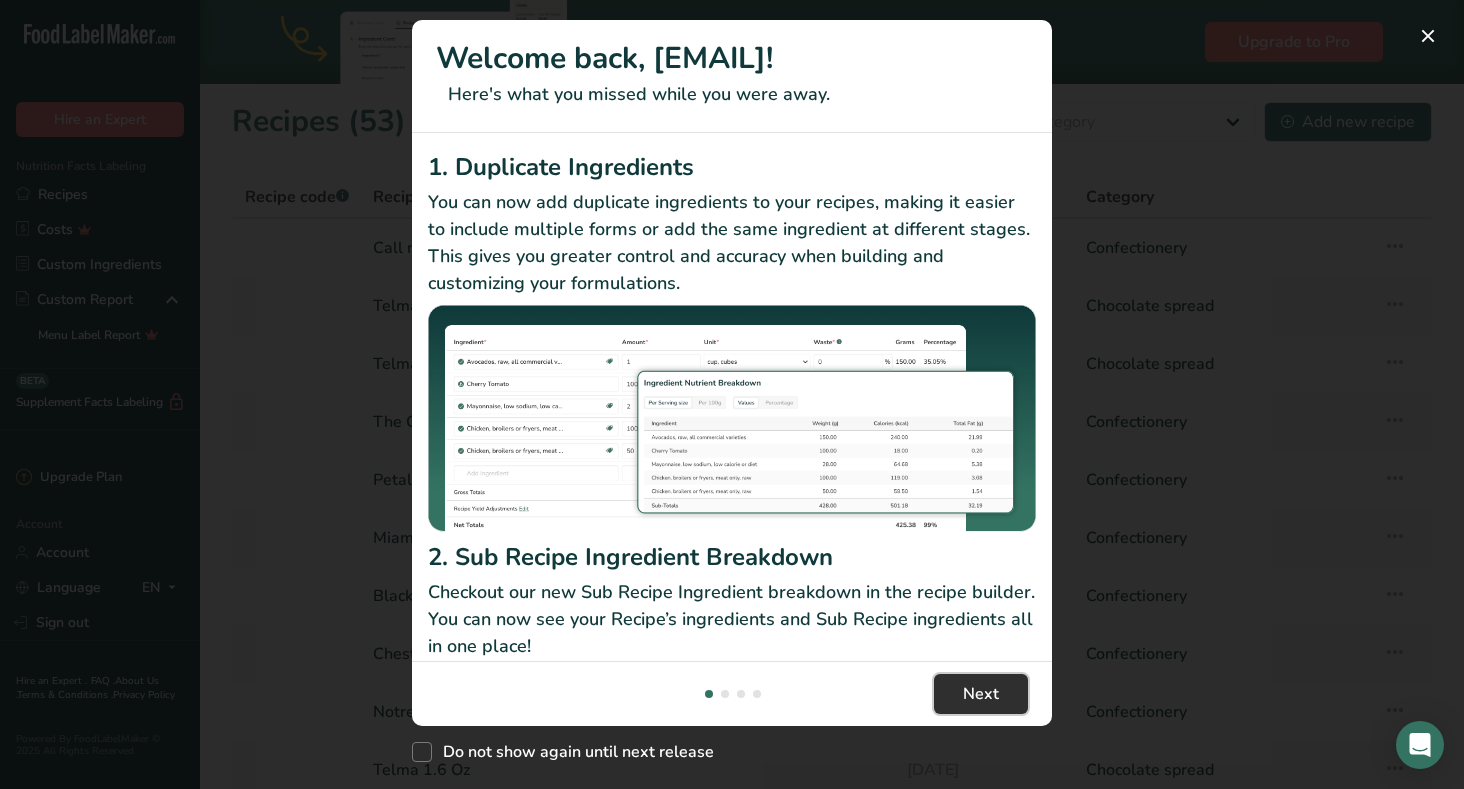 click on "Next" at bounding box center [981, 694] 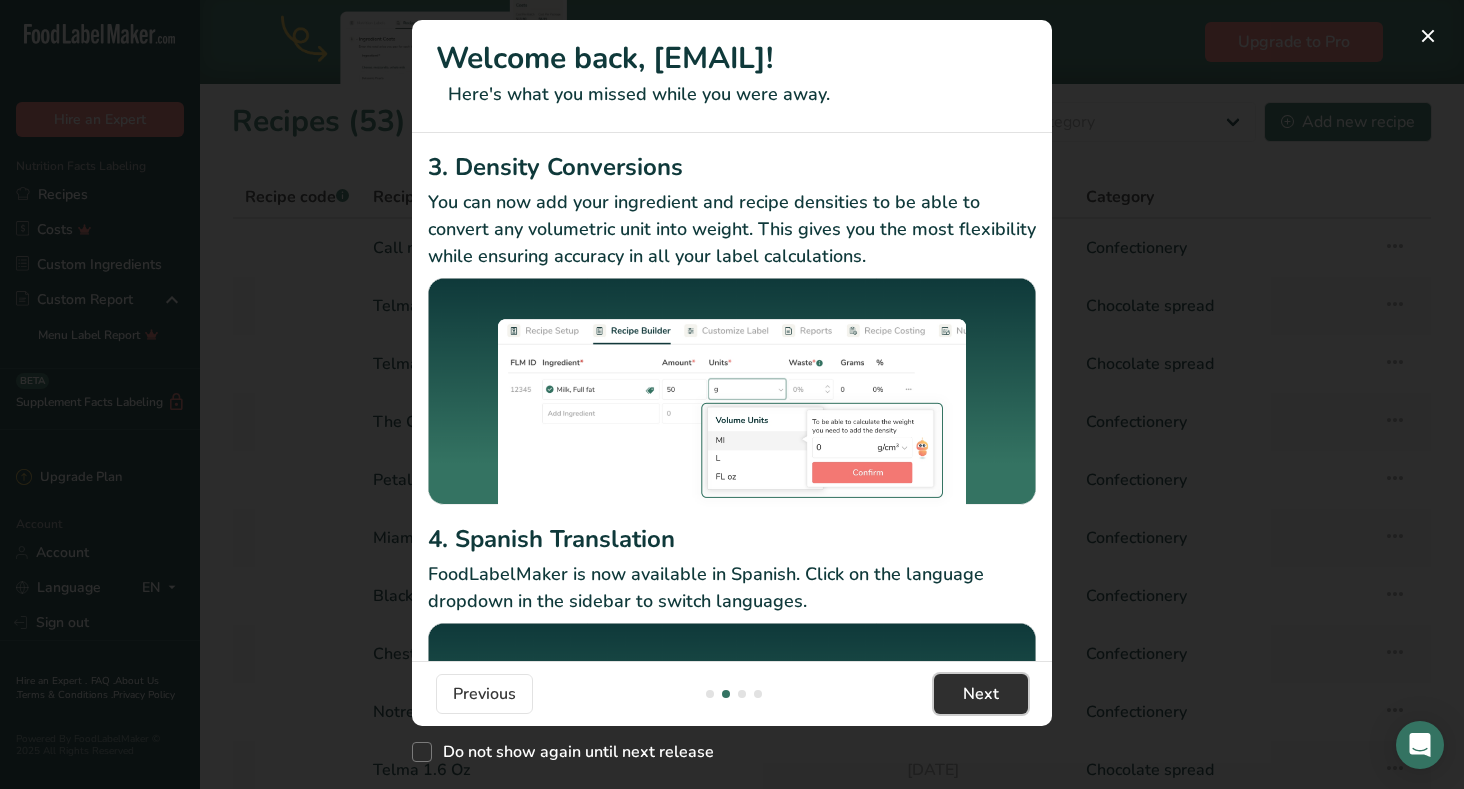 click on "Next" at bounding box center (981, 694) 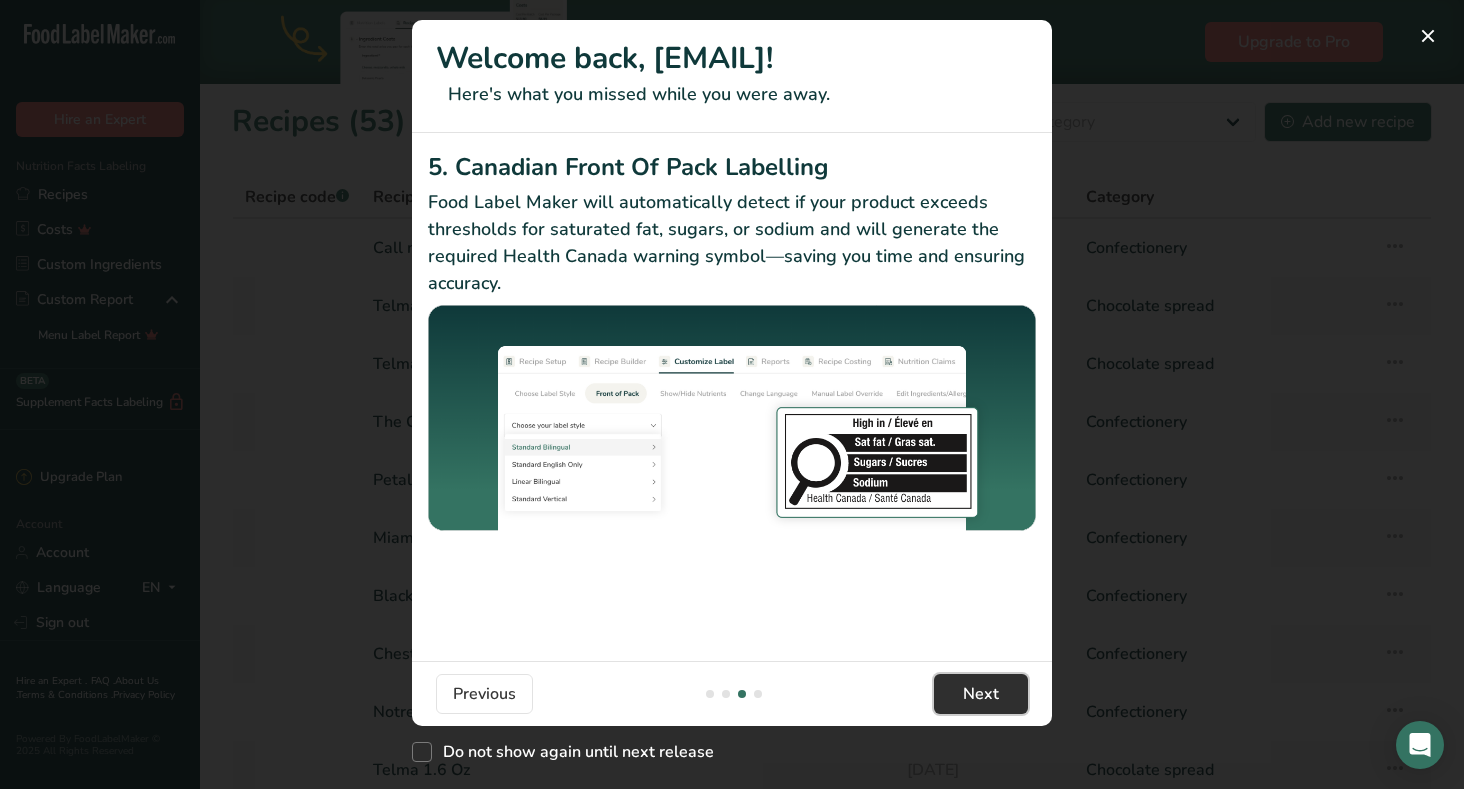 click on "Next" at bounding box center (981, 694) 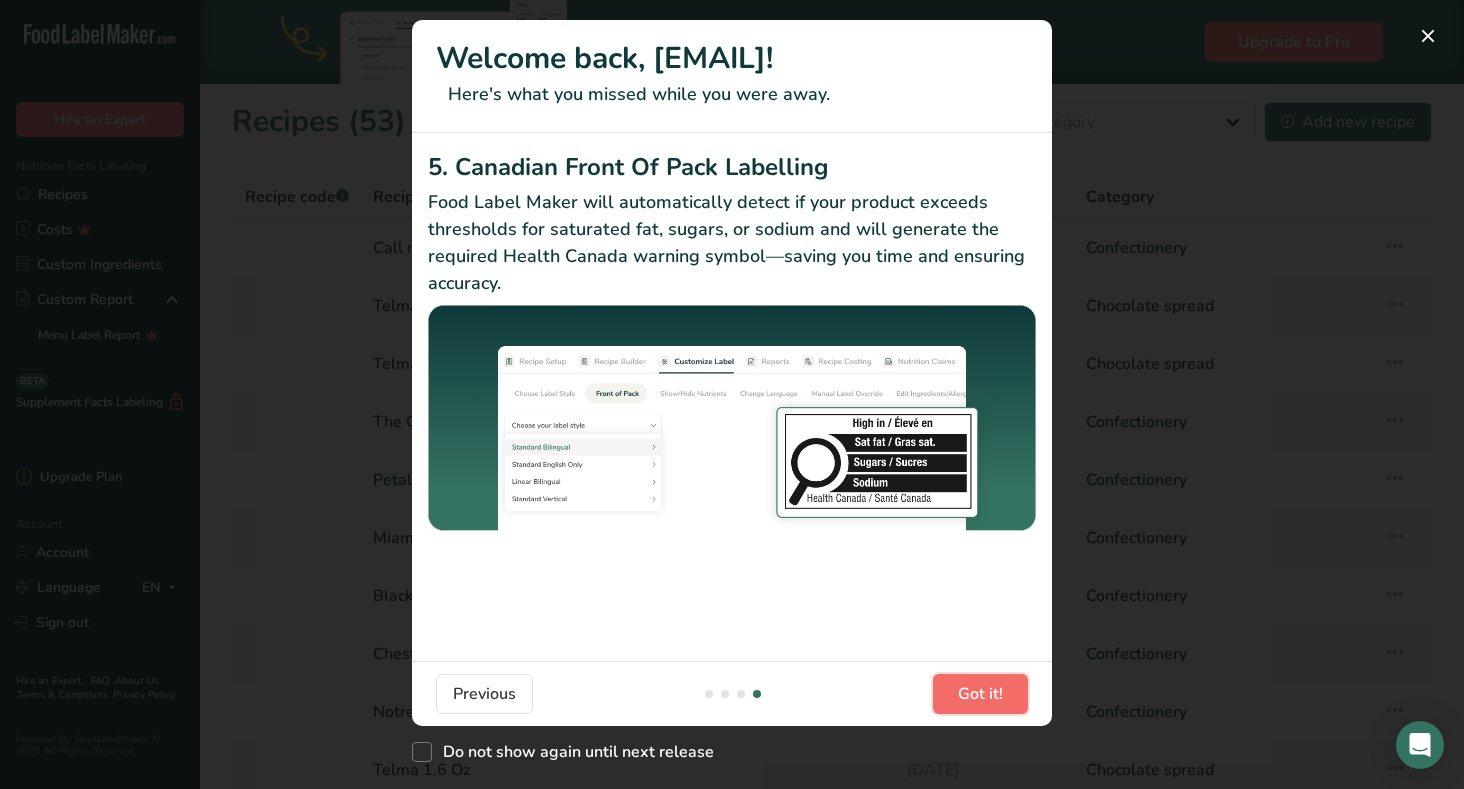 scroll, scrollTop: 0, scrollLeft: 1920, axis: horizontal 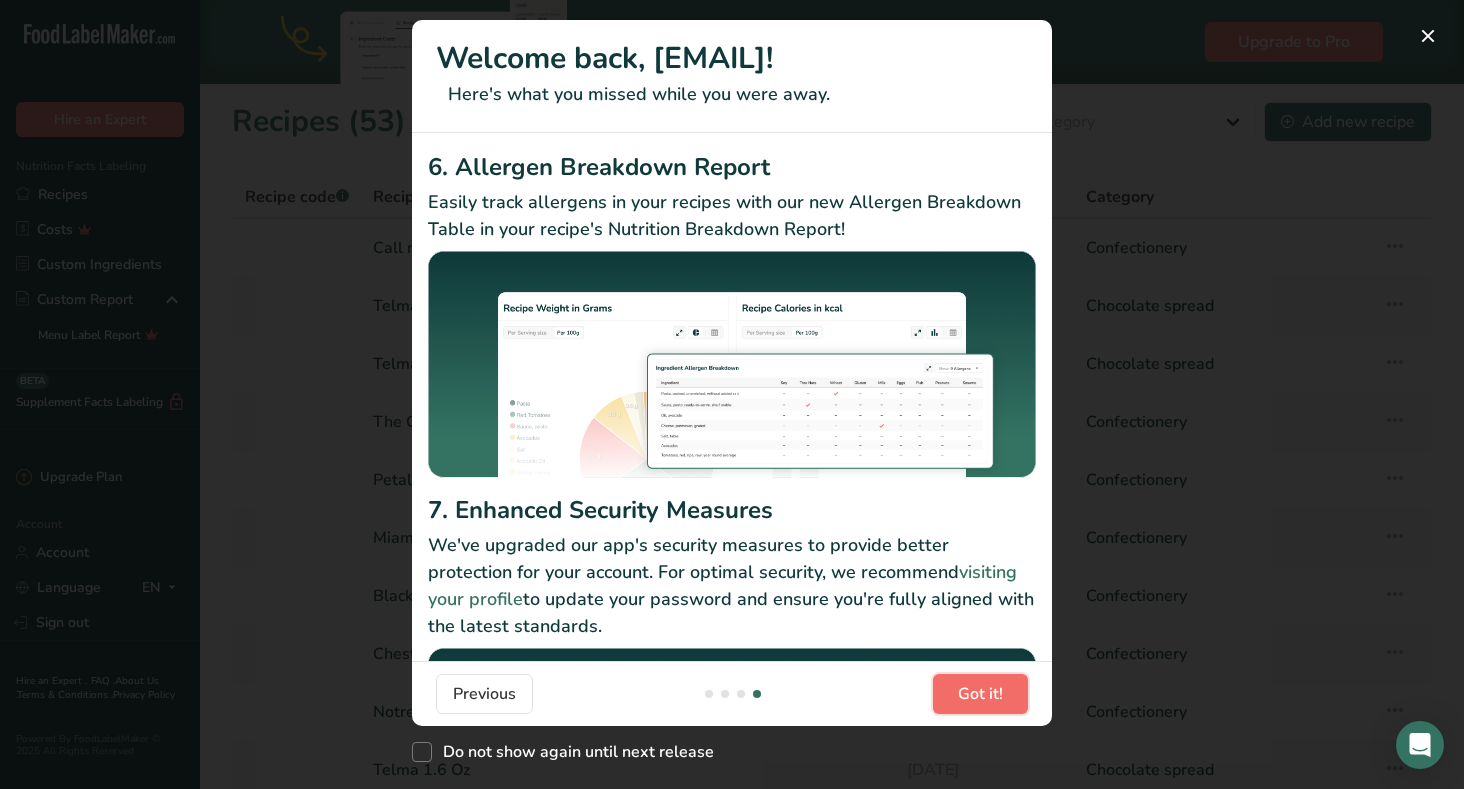 click on "Got it!" at bounding box center [980, 694] 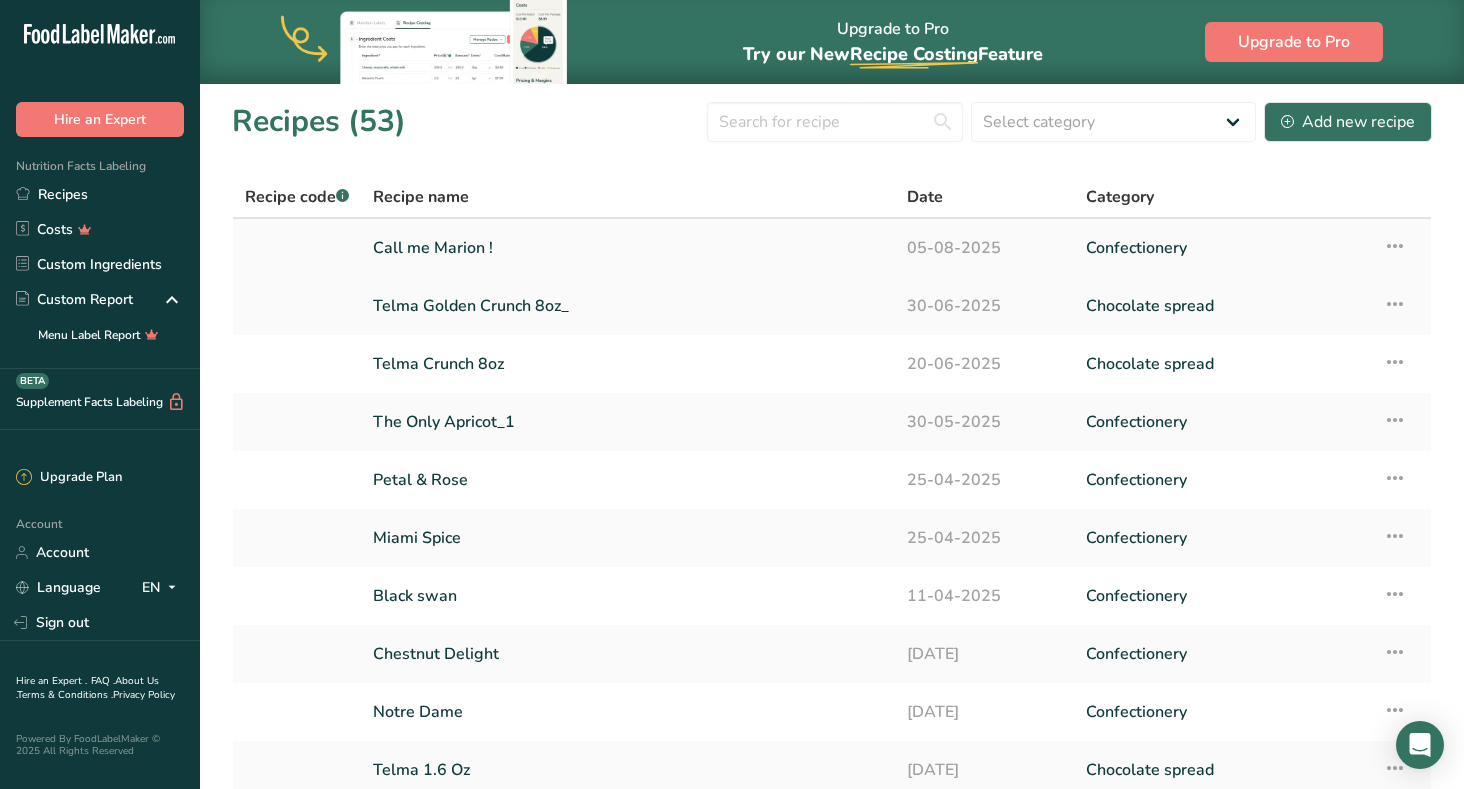 click on "Call me Marion !" at bounding box center [628, 248] 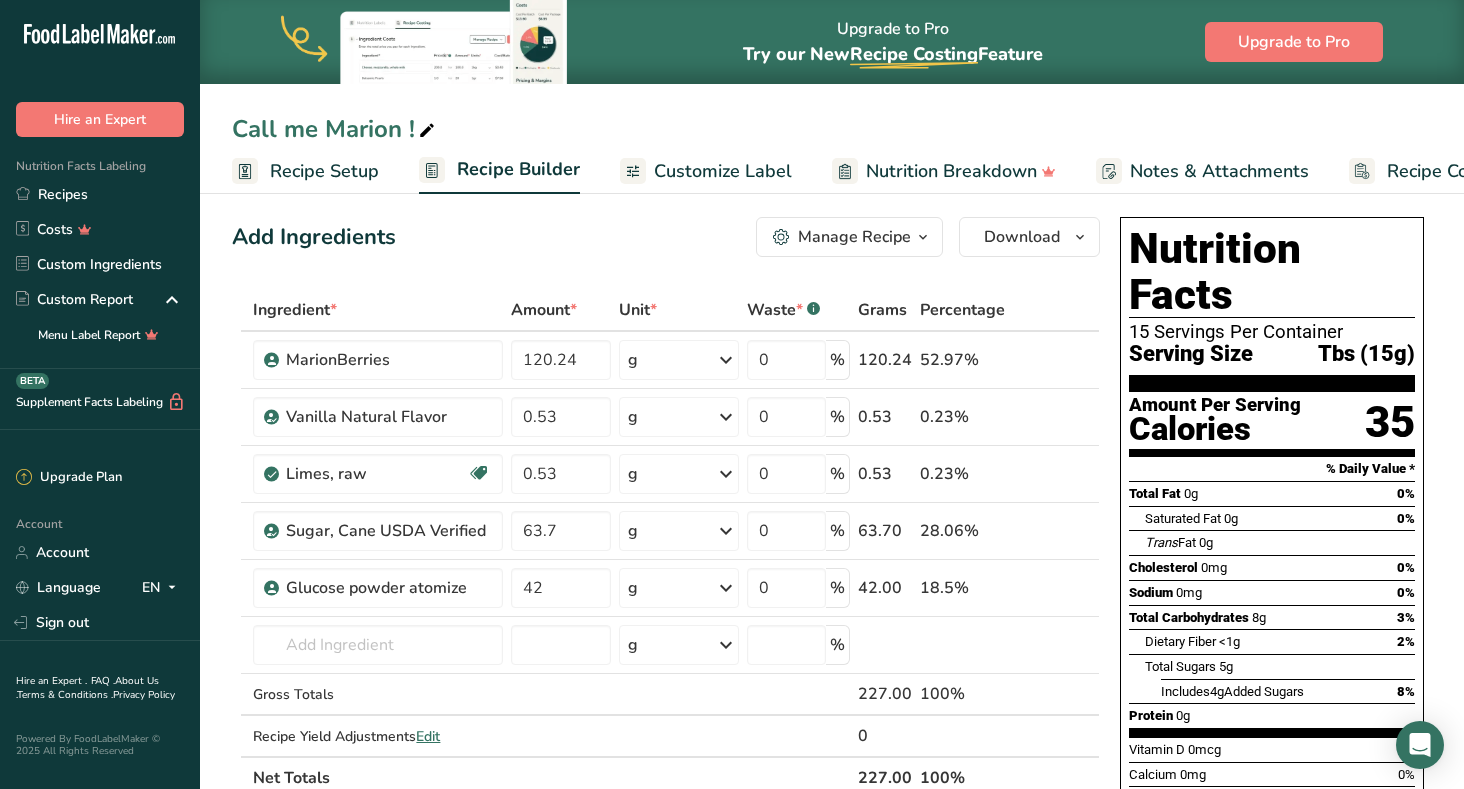 scroll, scrollTop: 0, scrollLeft: 0, axis: both 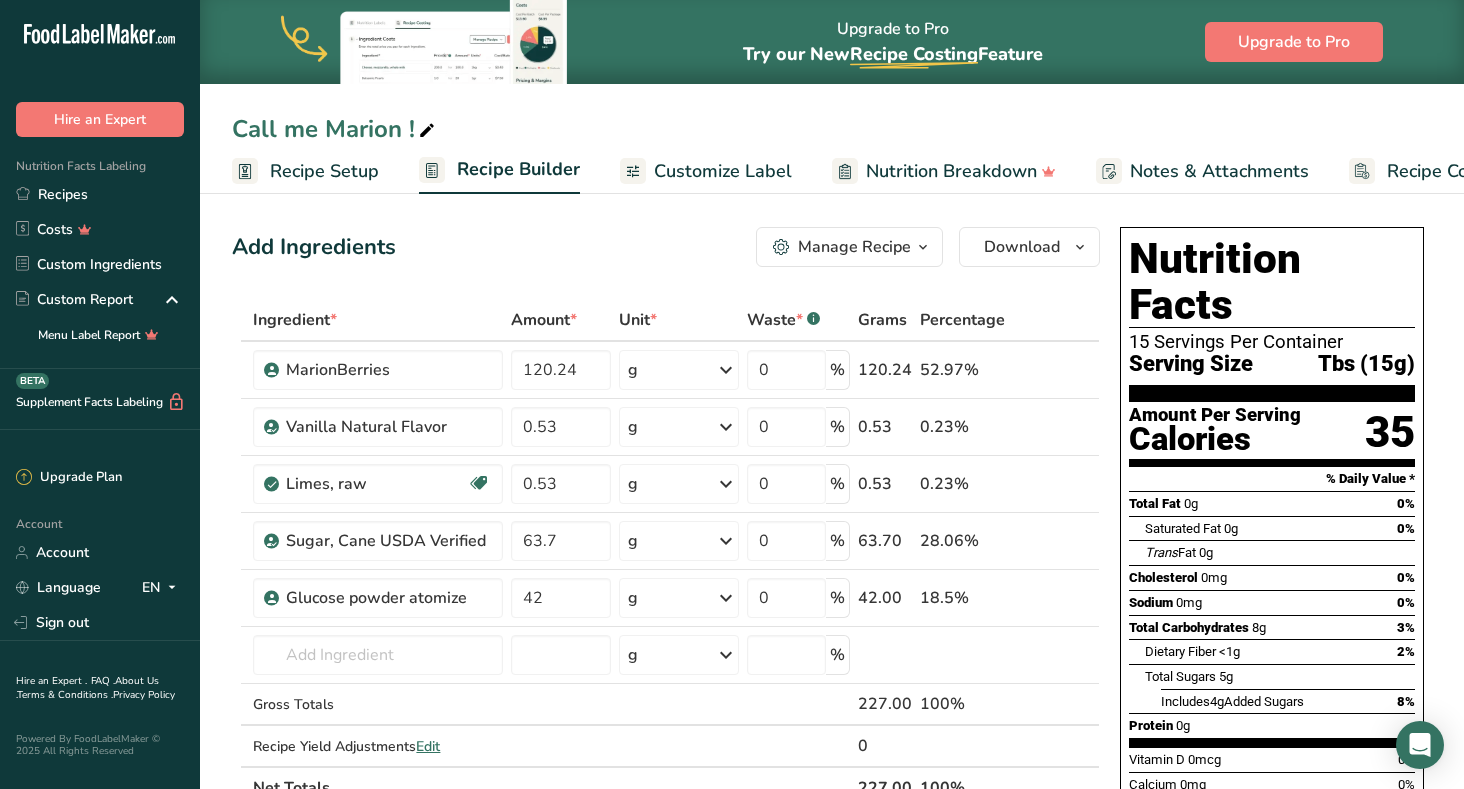 click on "Customize Label" at bounding box center (723, 171) 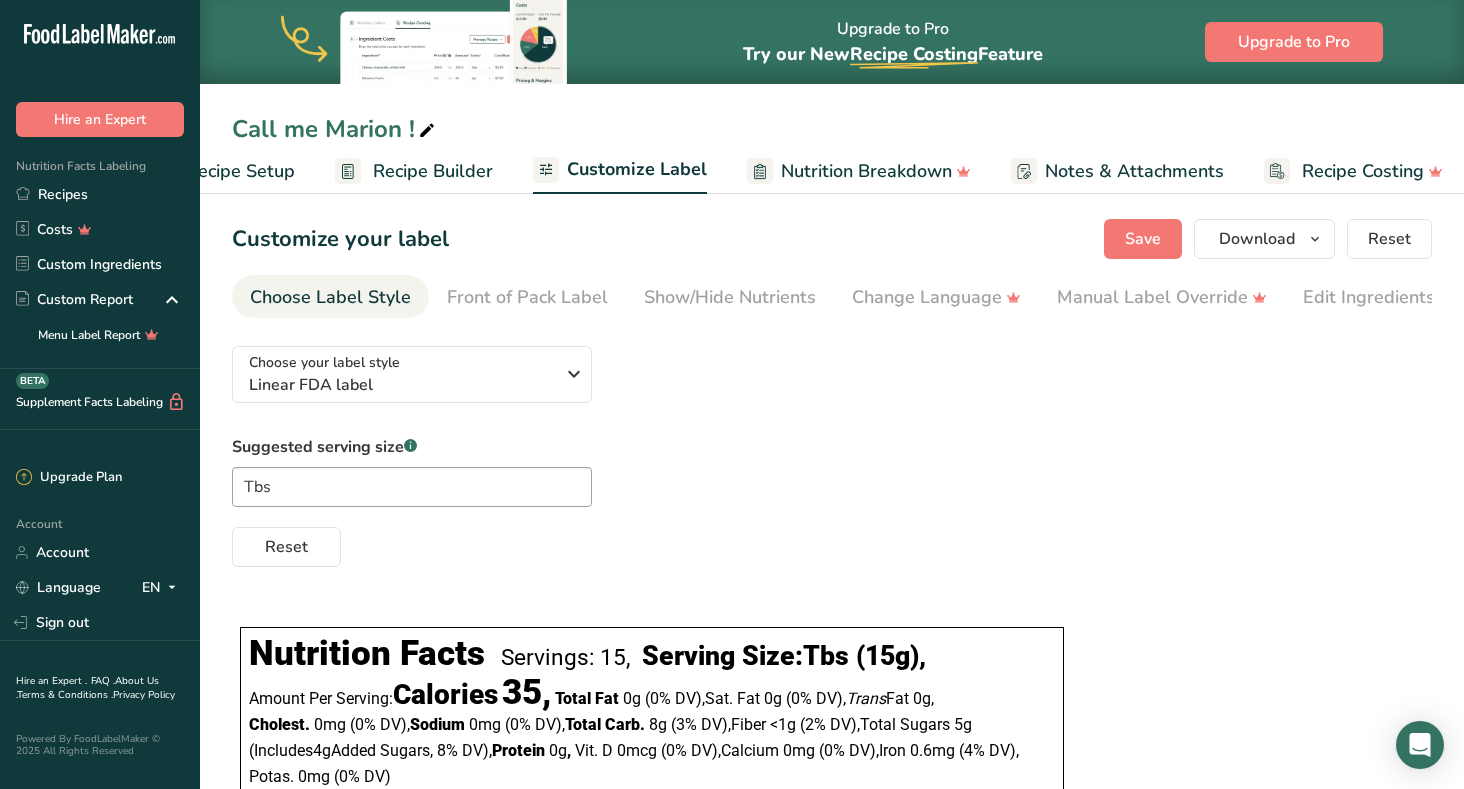scroll, scrollTop: 0, scrollLeft: 95, axis: horizontal 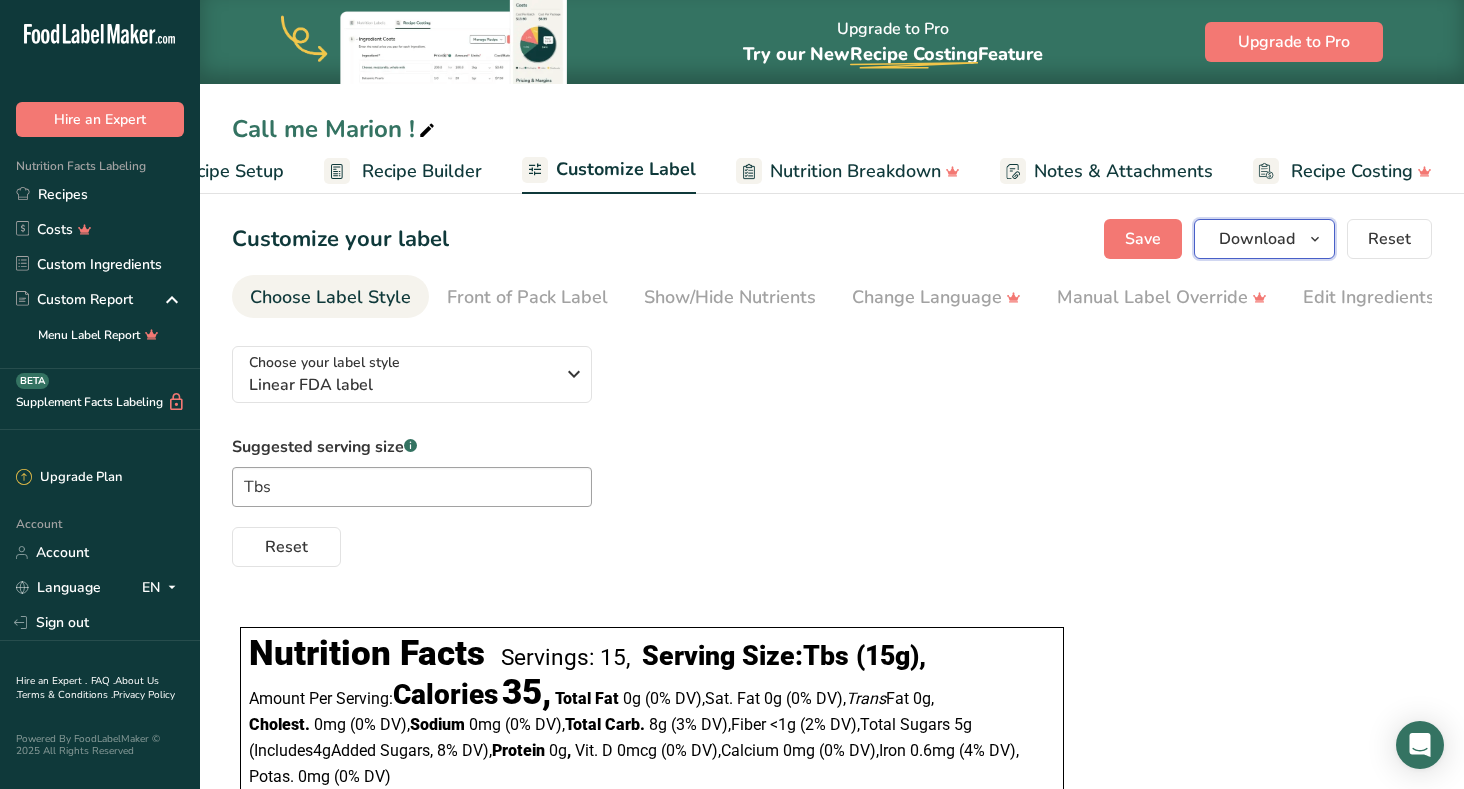 click at bounding box center (1315, 239) 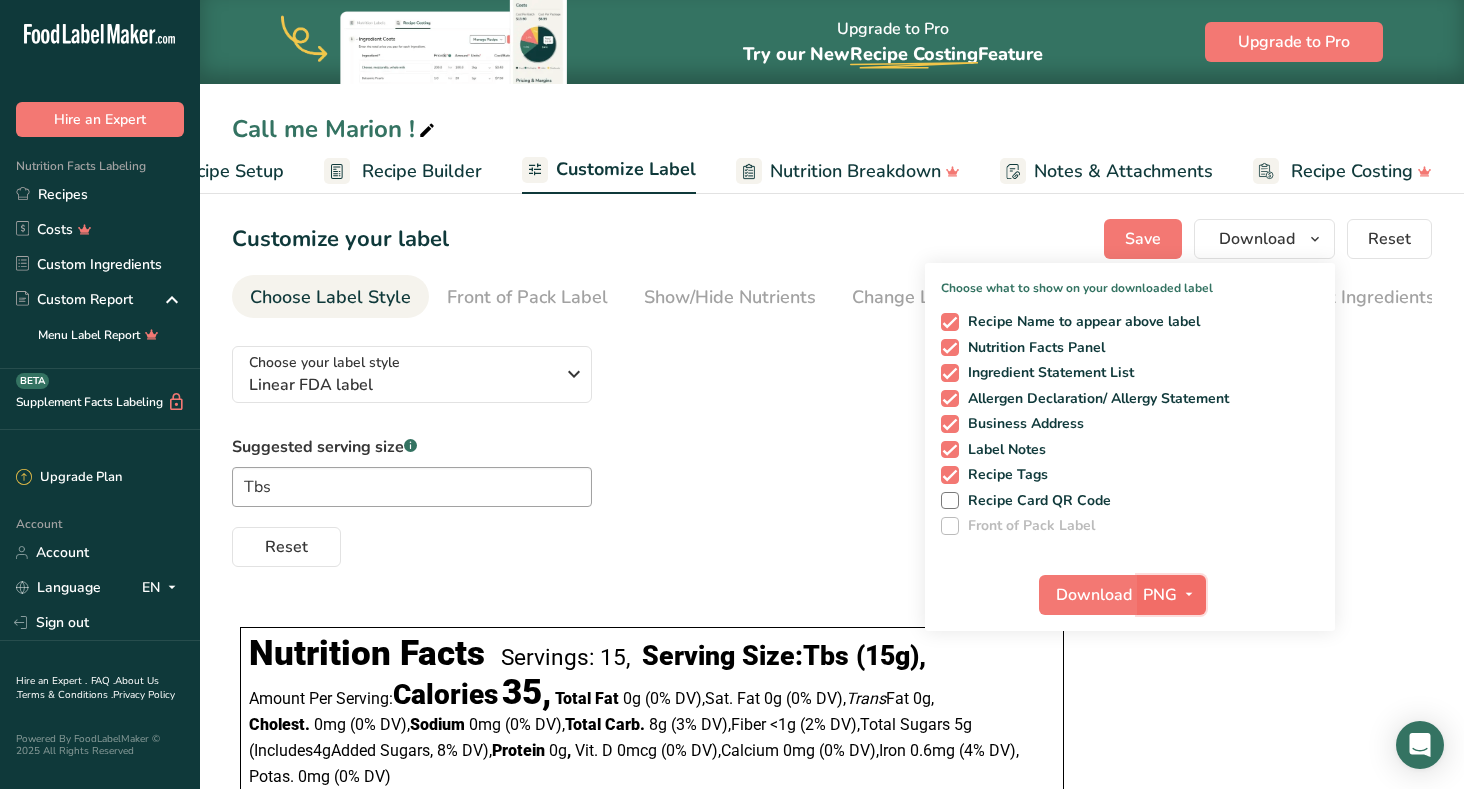click at bounding box center (1189, 594) 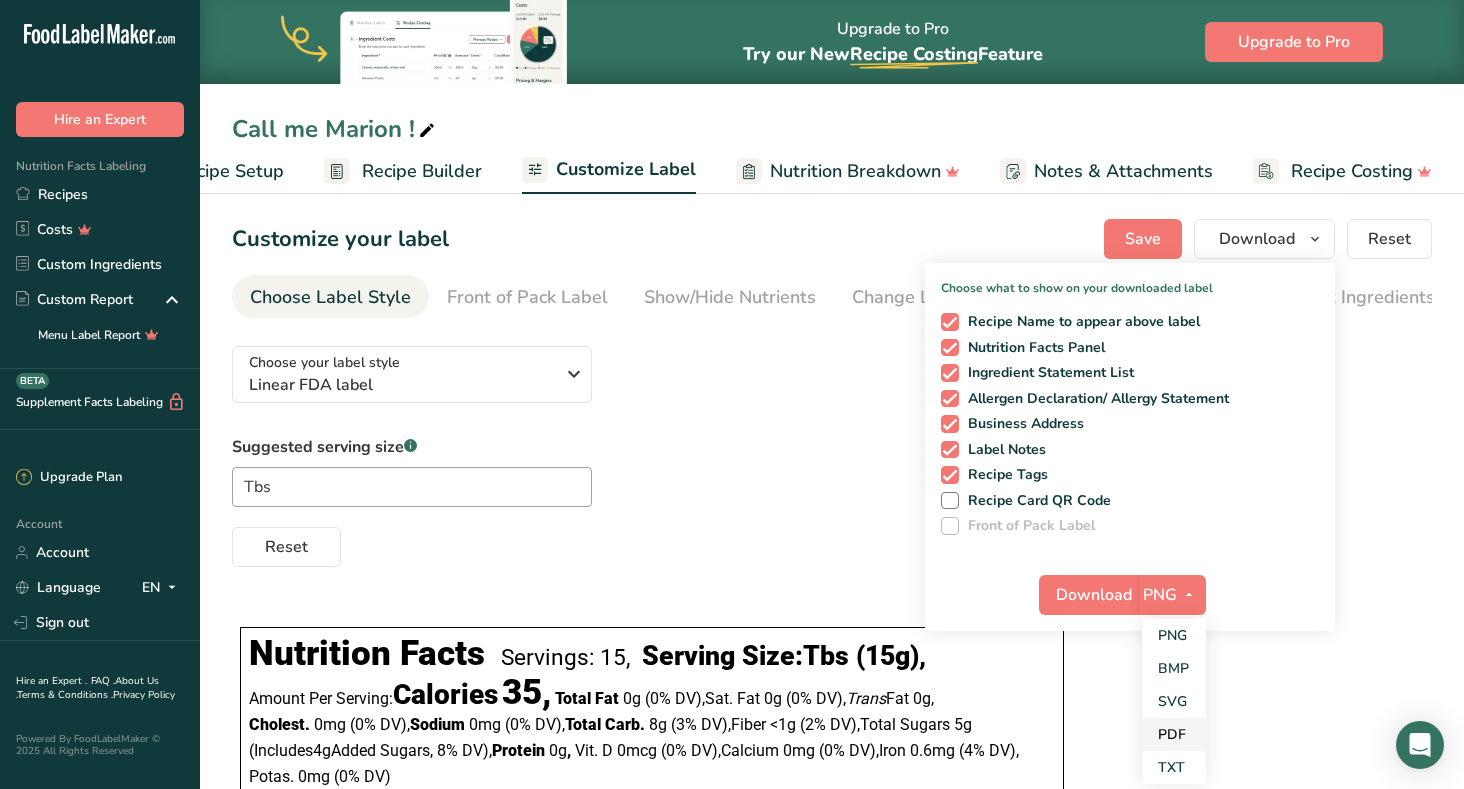 click on "PDF" at bounding box center (1174, 734) 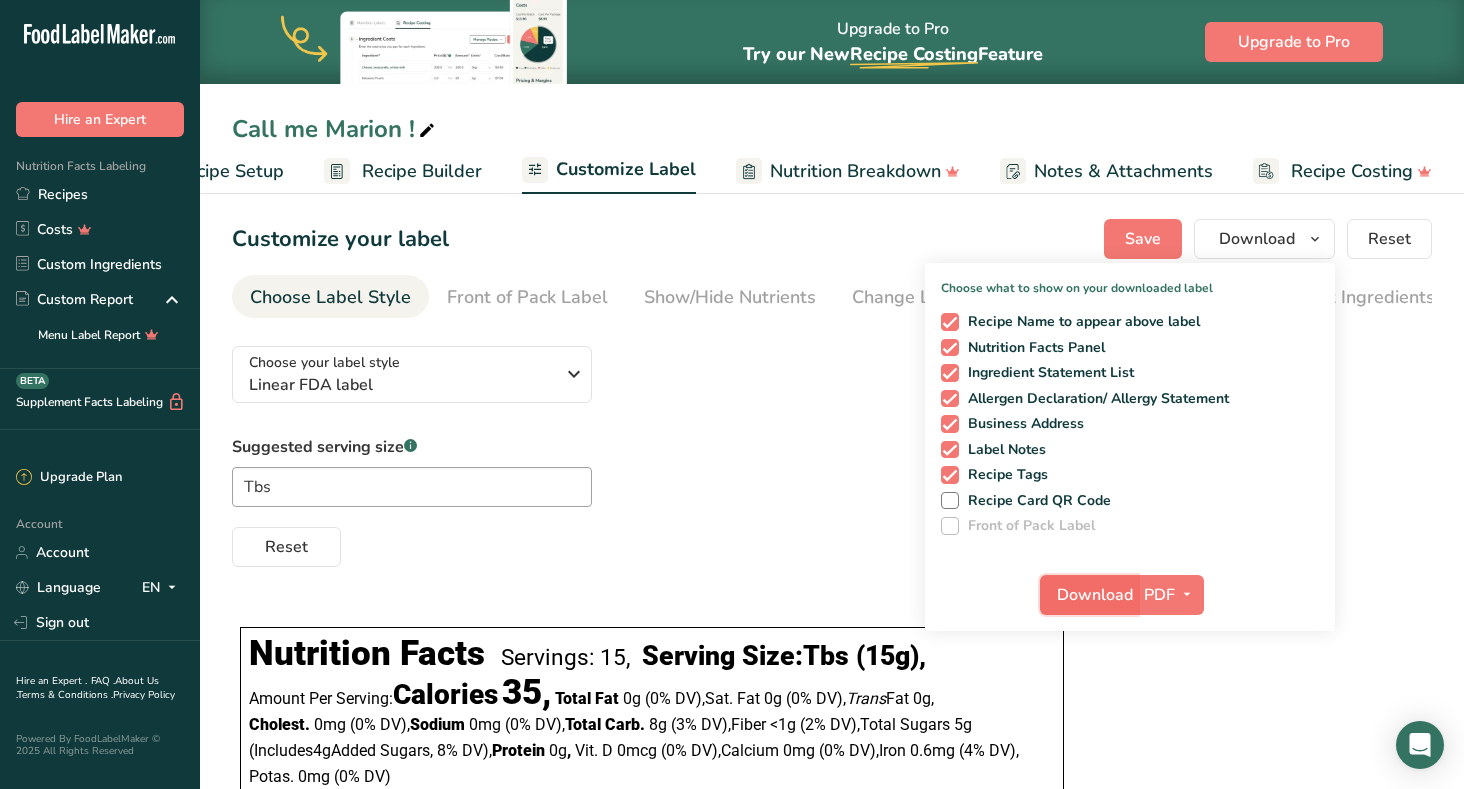 click on "Download" at bounding box center (1095, 595) 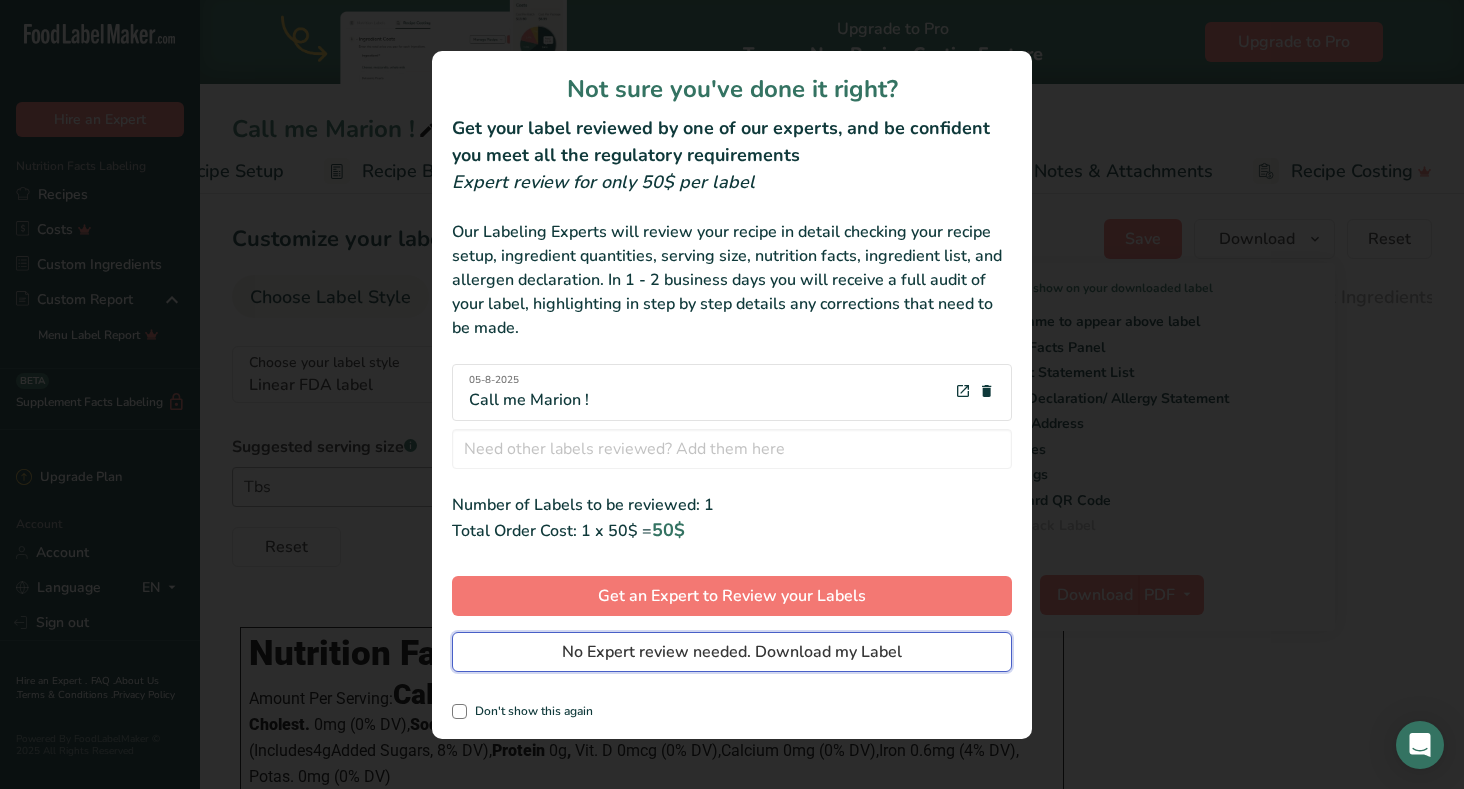 click on "No Expert review needed. Download my Label" at bounding box center (732, 652) 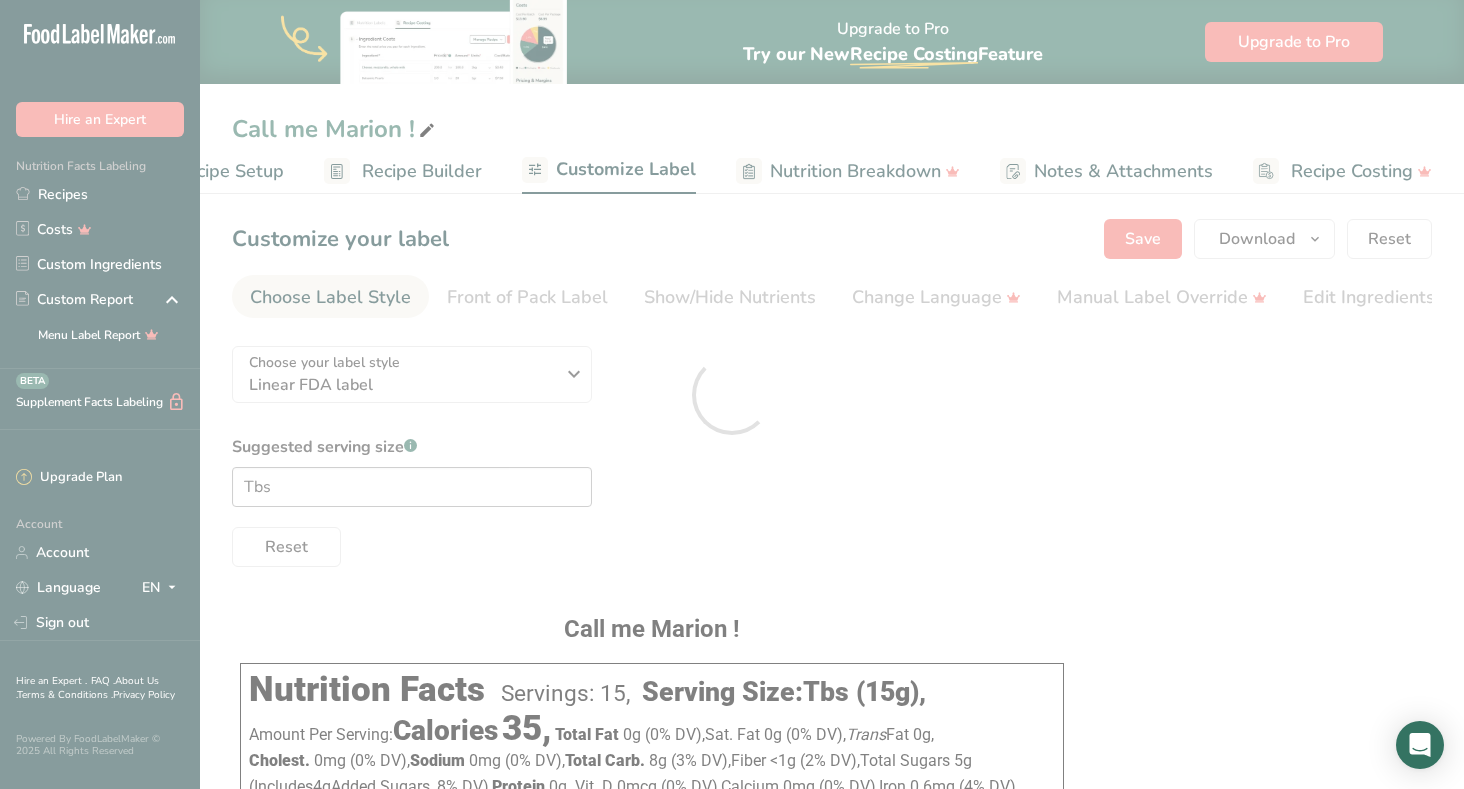scroll, scrollTop: 0, scrollLeft: 0, axis: both 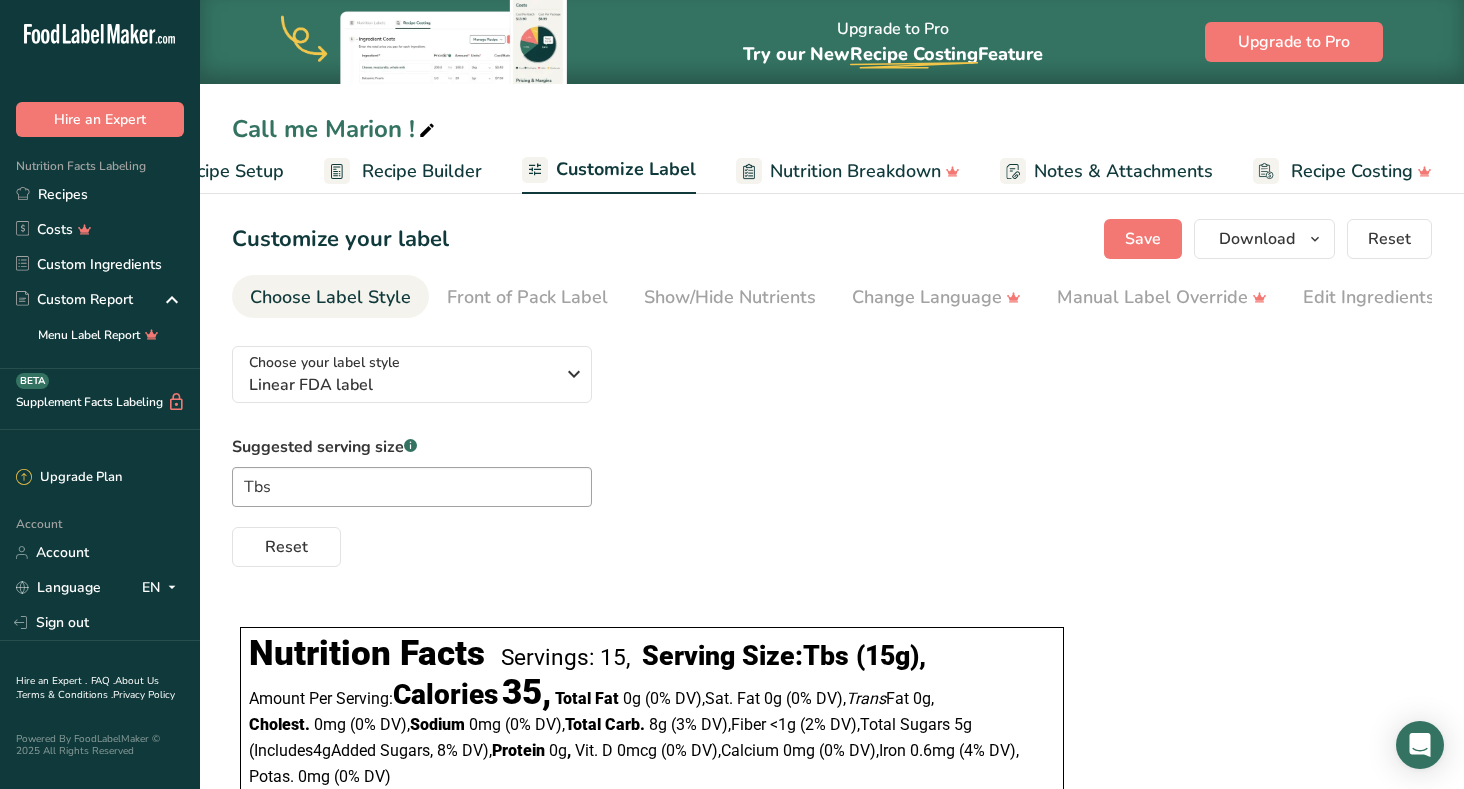 click on "Suggested serving size
.a-a{fill:#347362;}.b-a{fill:#fff;}           Tbs
Reset" at bounding box center [832, 501] 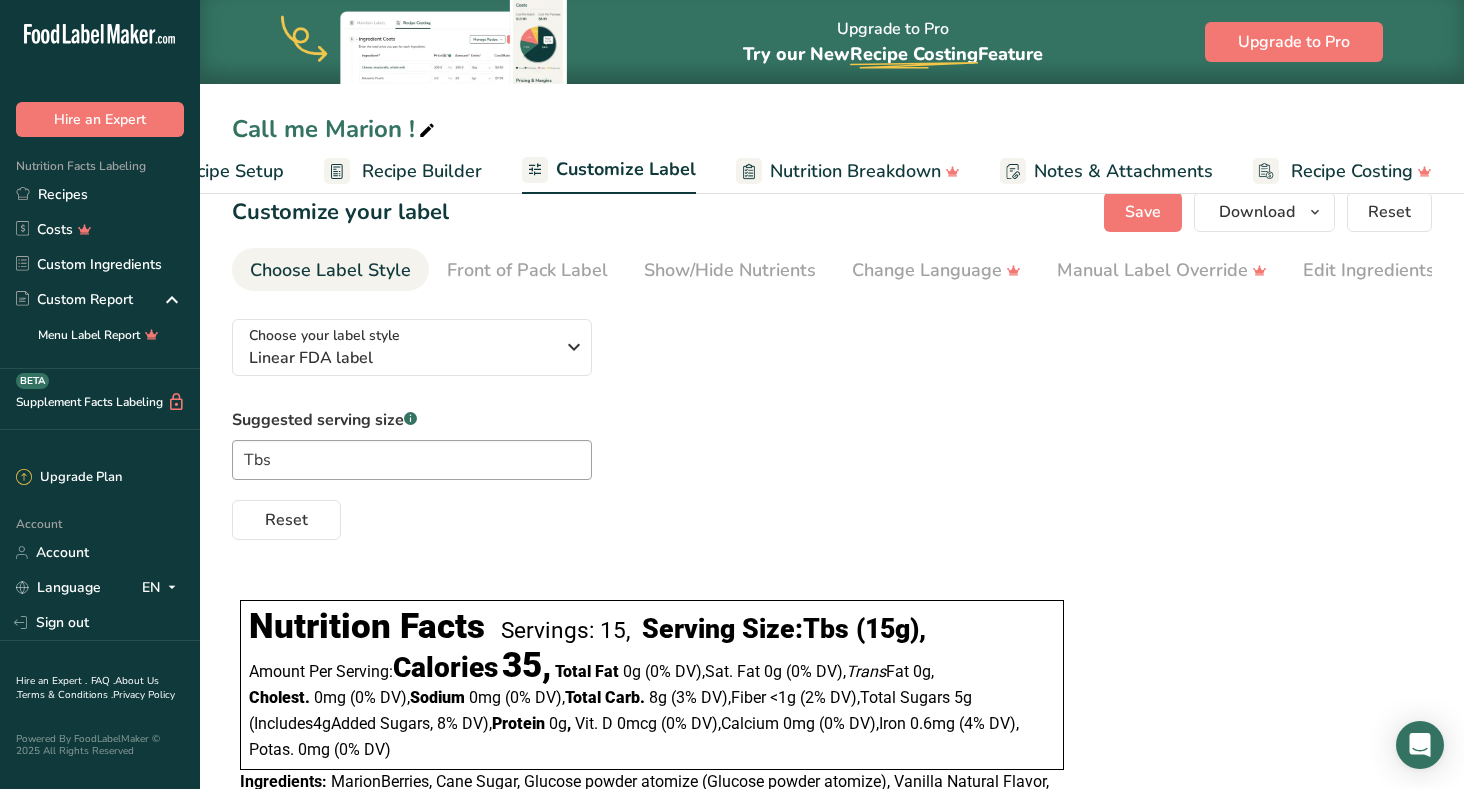 scroll, scrollTop: 0, scrollLeft: 0, axis: both 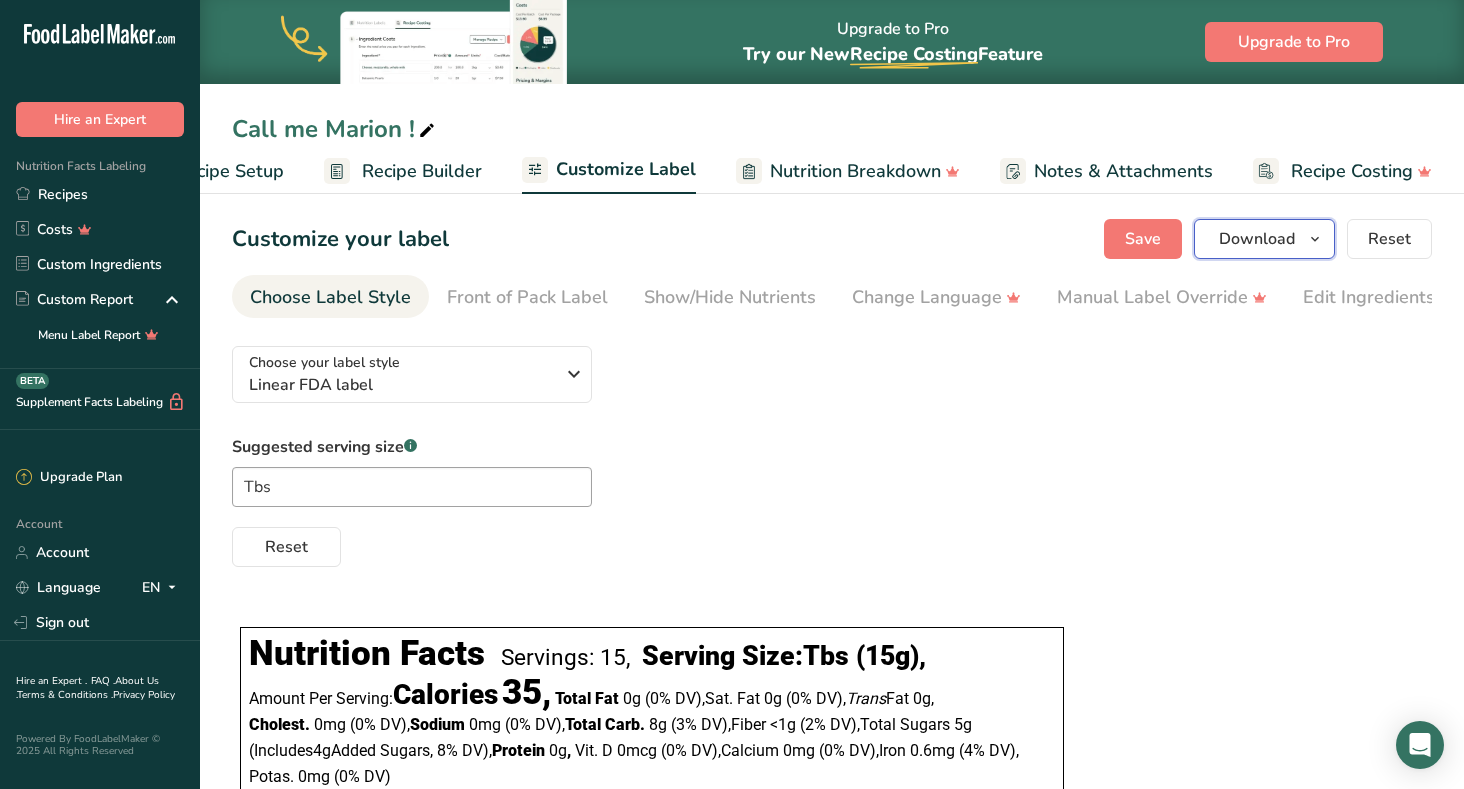 click at bounding box center (1315, 239) 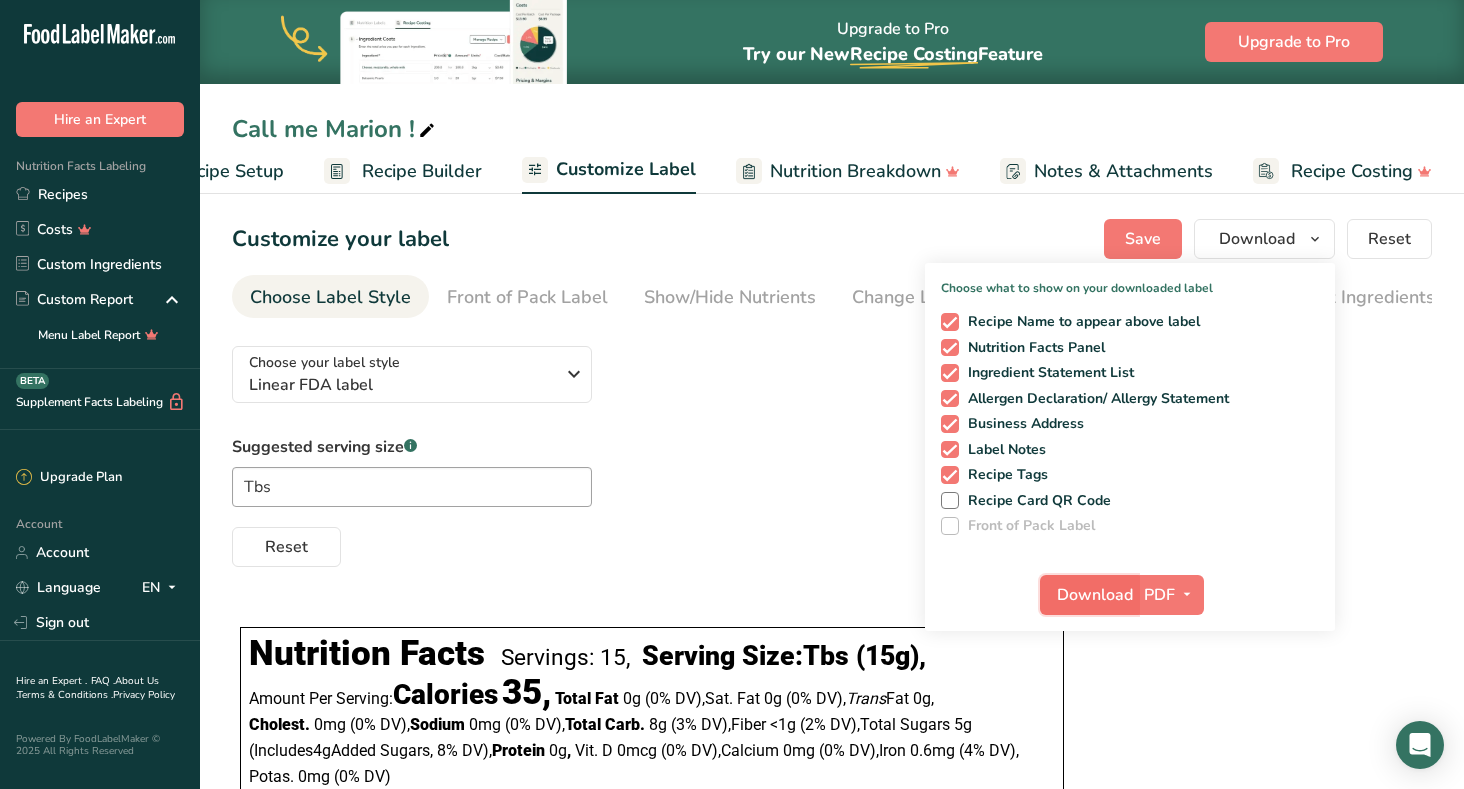 click on "Download" at bounding box center [1095, 595] 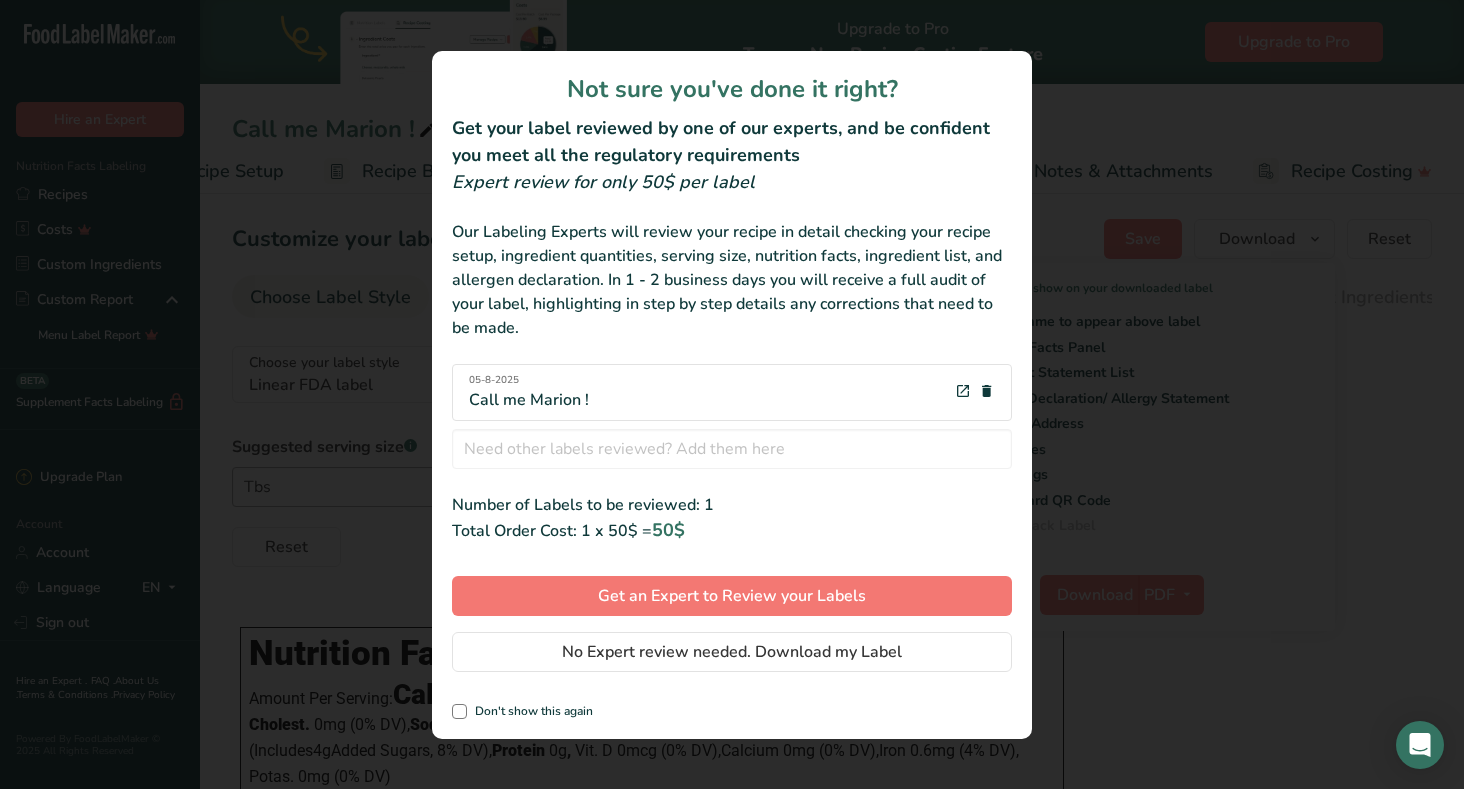 click at bounding box center [732, 394] 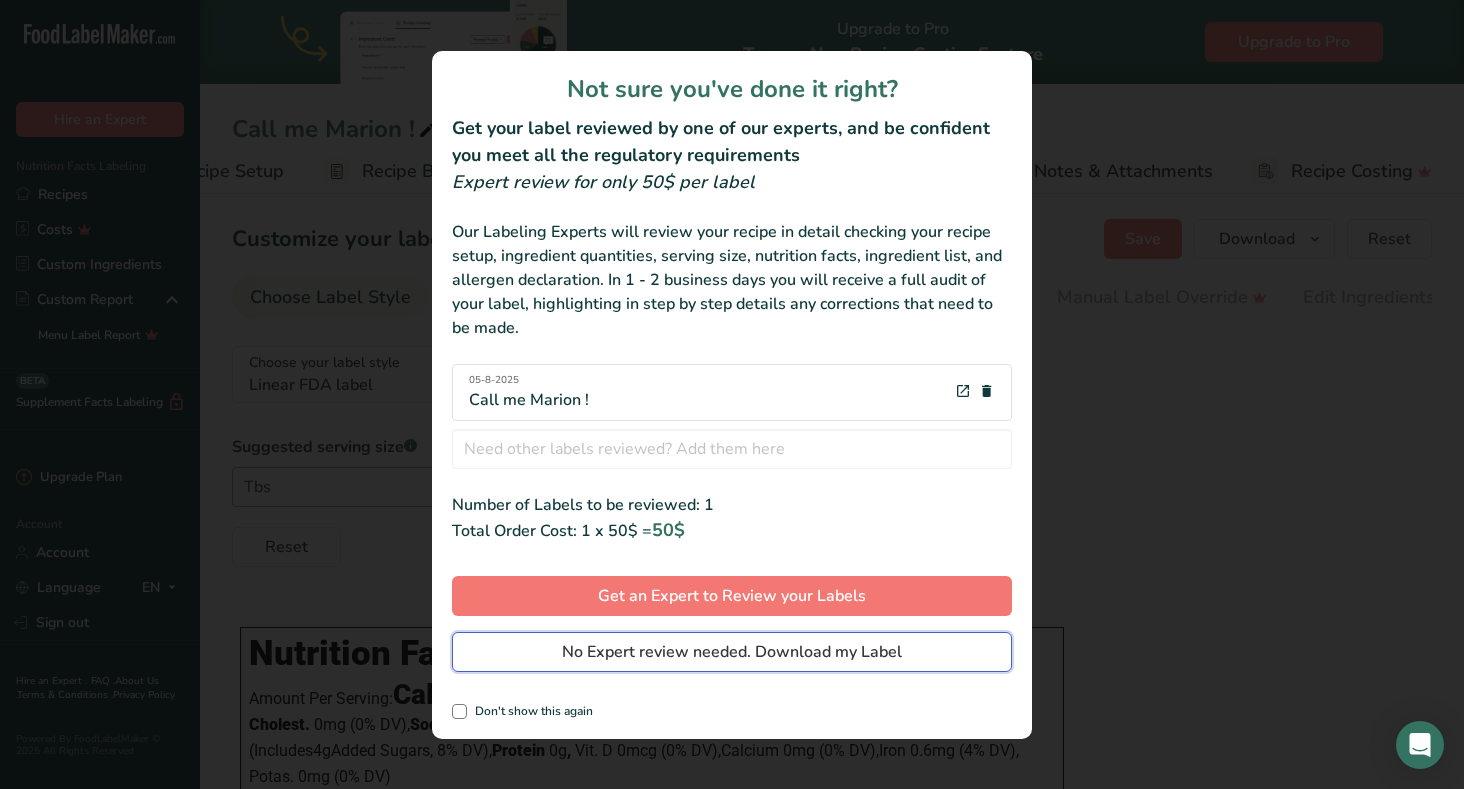 click on "No Expert review needed. Download my Label" at bounding box center [732, 652] 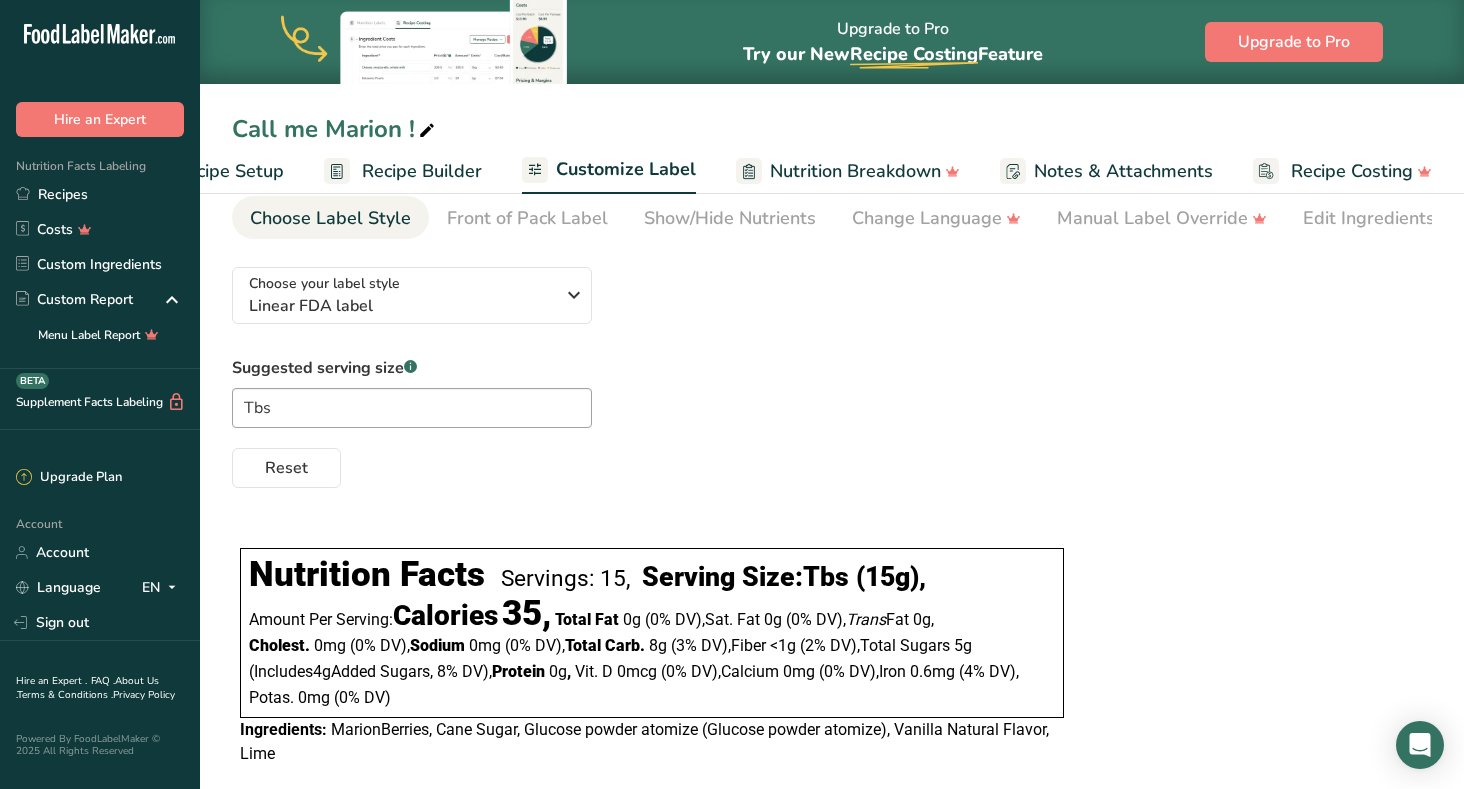 scroll, scrollTop: 113, scrollLeft: 0, axis: vertical 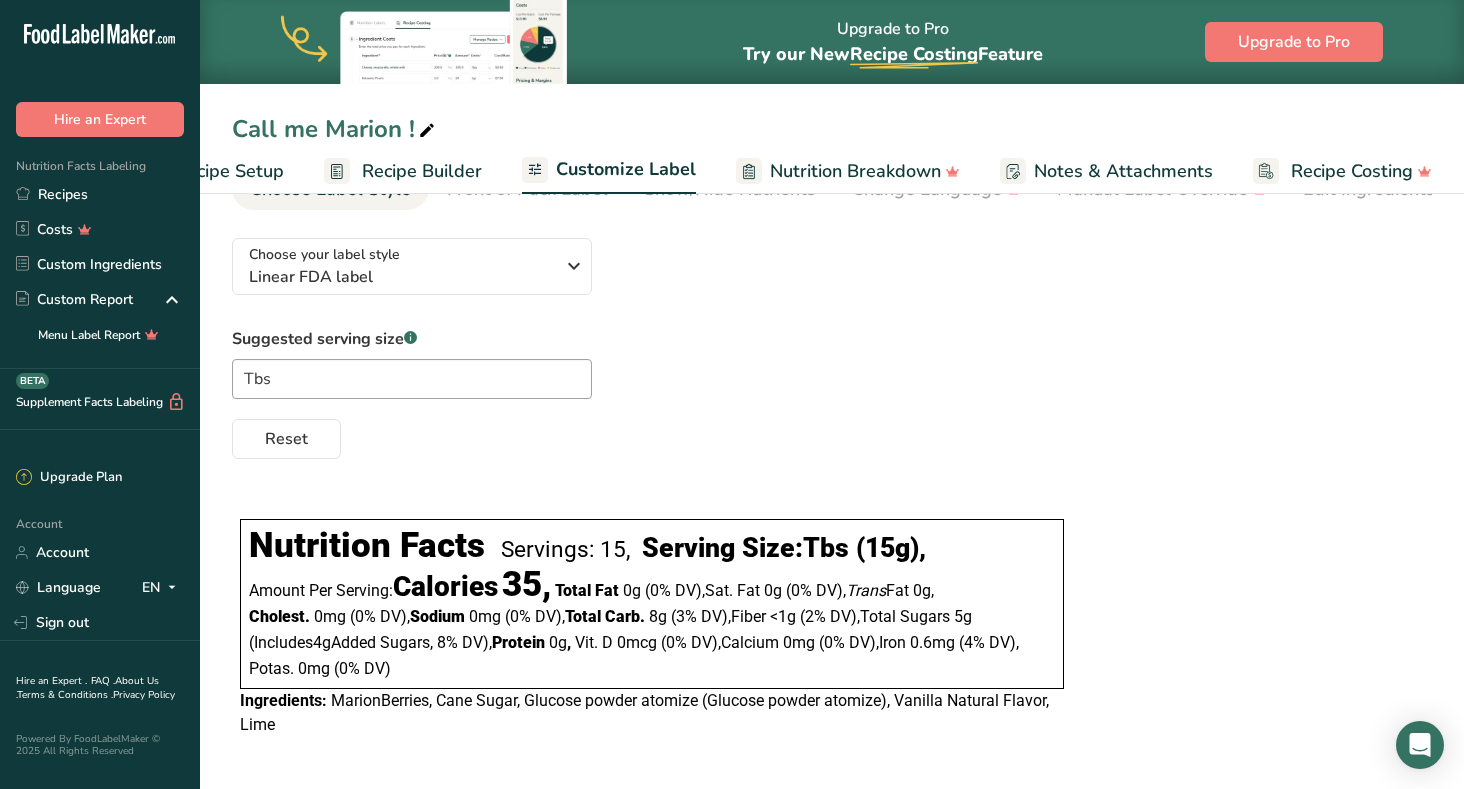 click on "Customize Label" at bounding box center [626, 169] 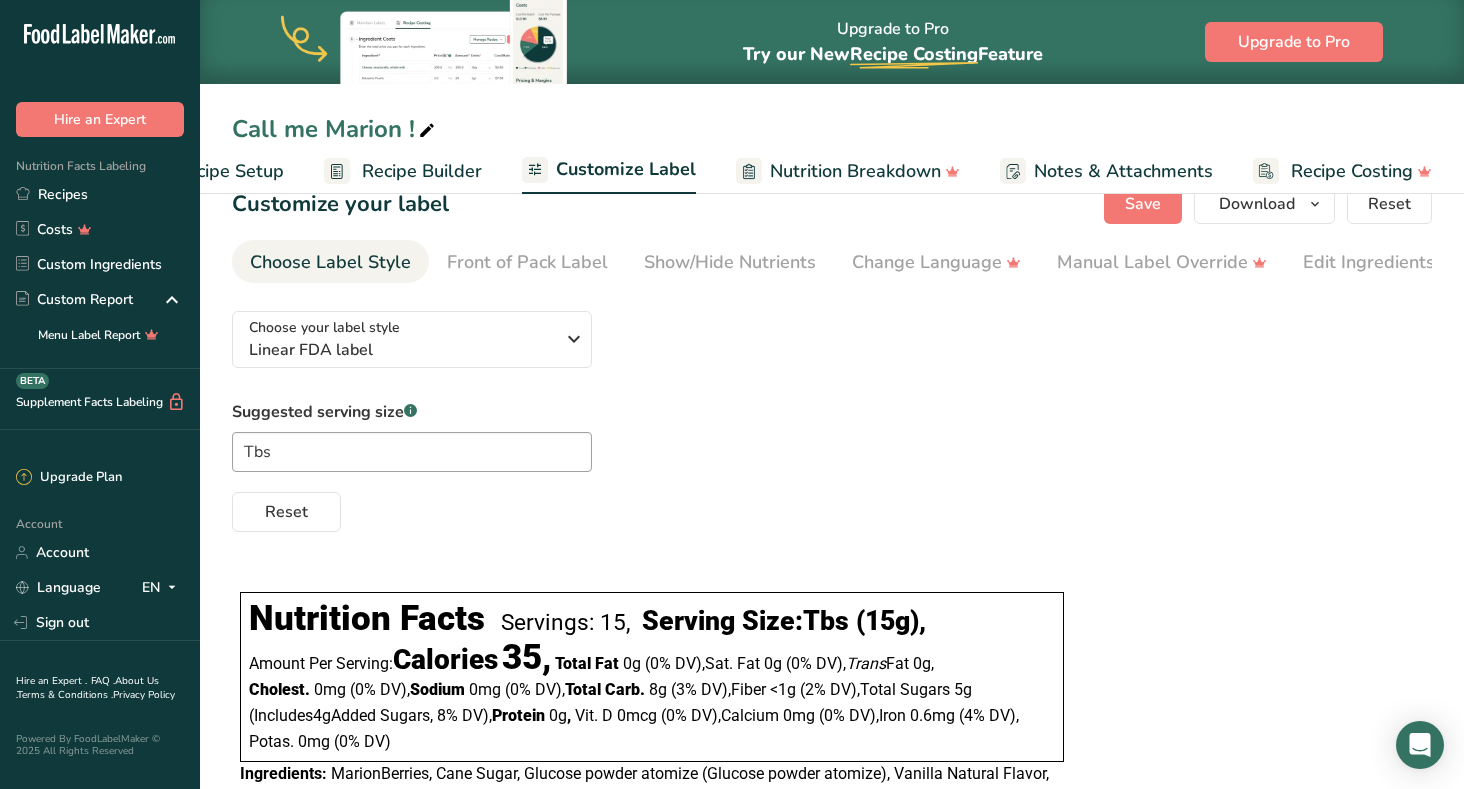 scroll, scrollTop: 0, scrollLeft: 0, axis: both 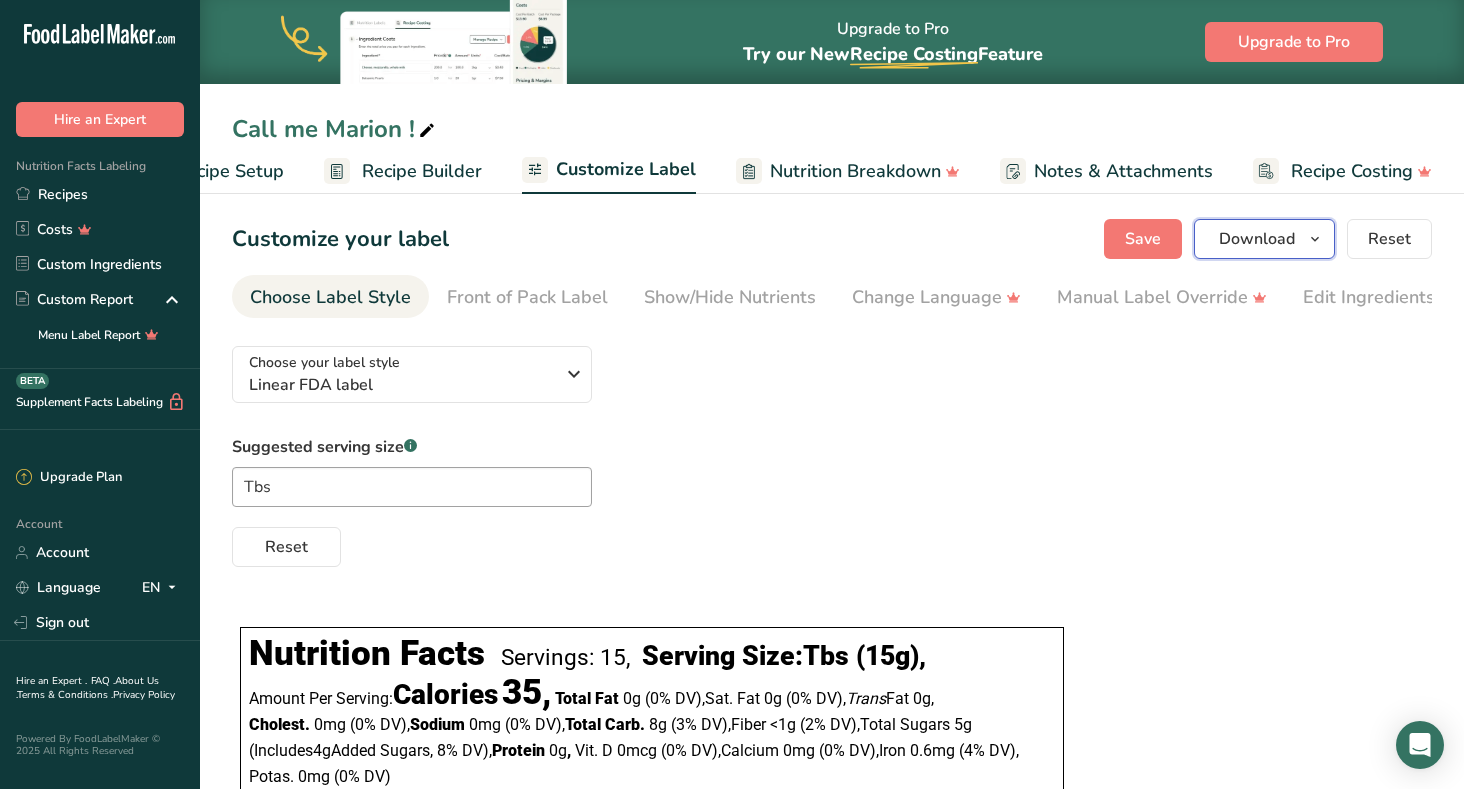 click at bounding box center [1315, 239] 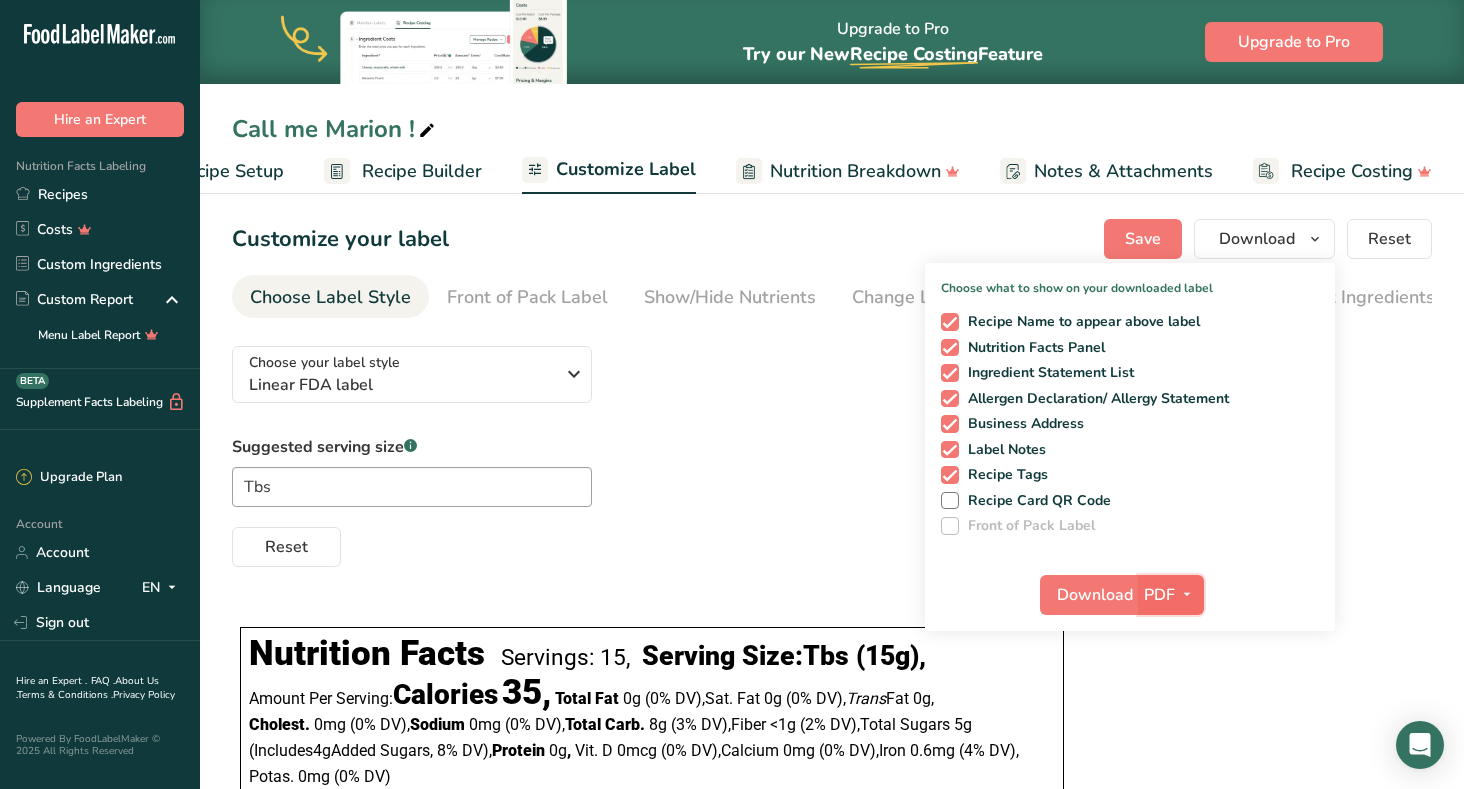 click at bounding box center (1187, 594) 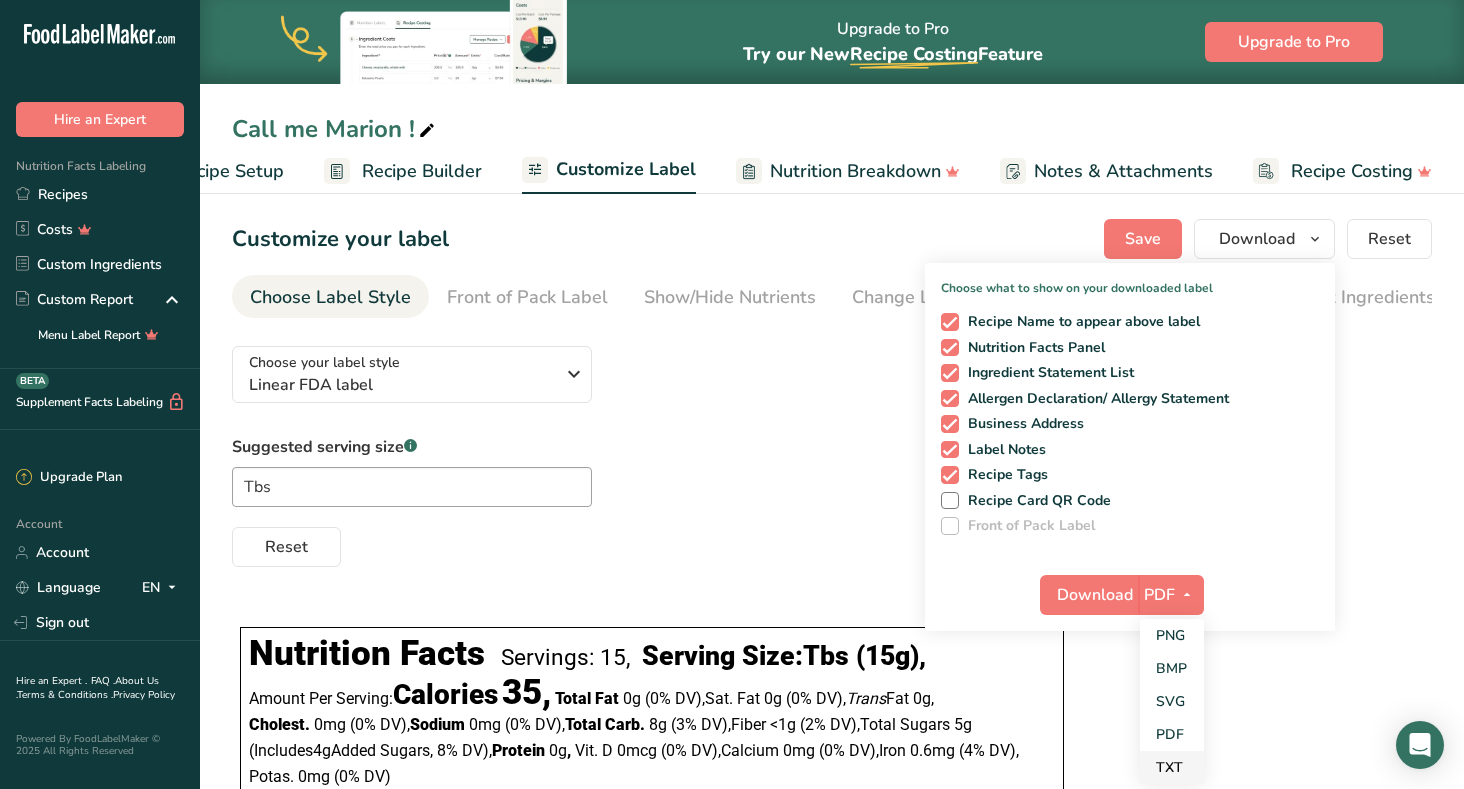 click on "TXT" at bounding box center (1172, 767) 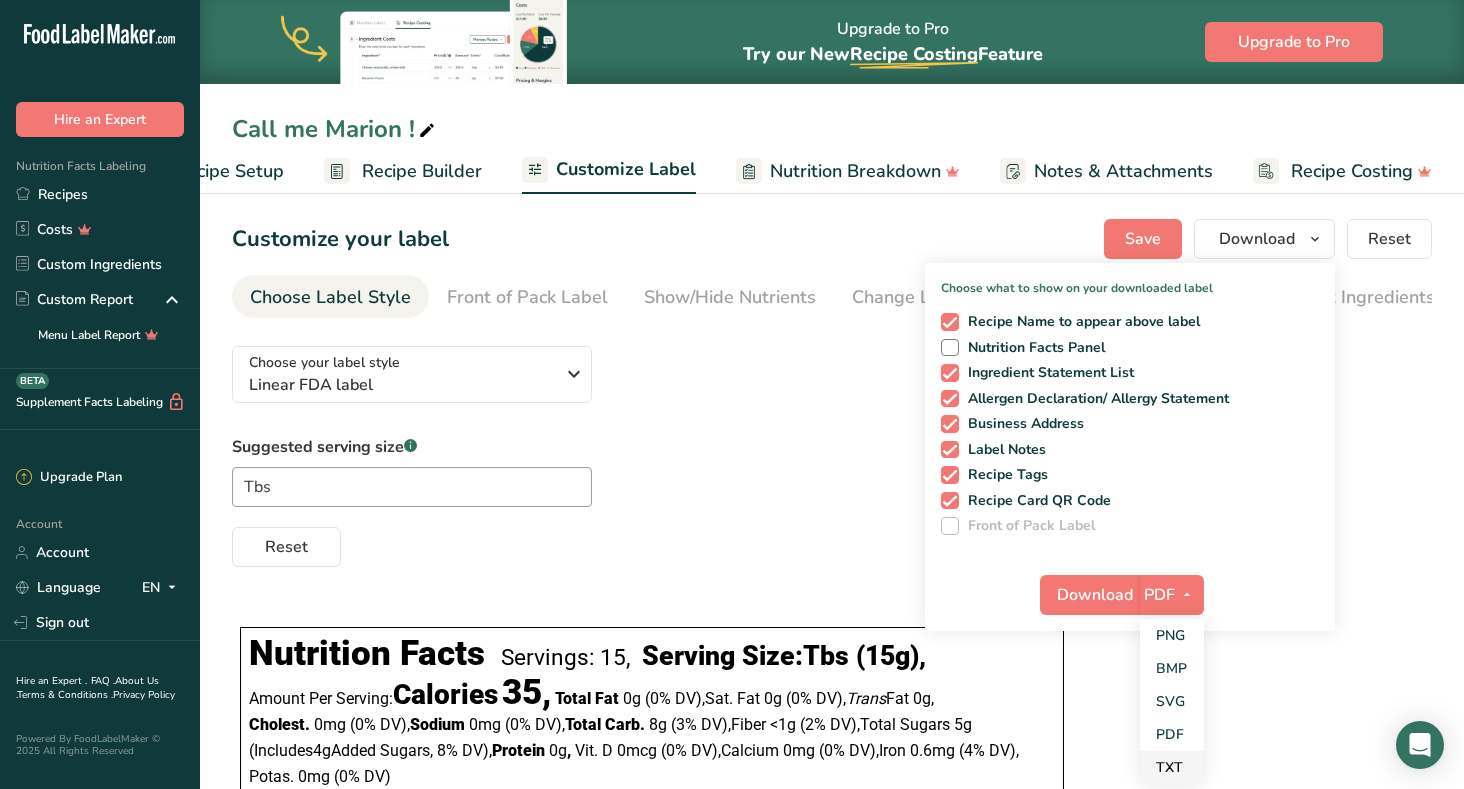checkbox on "false" 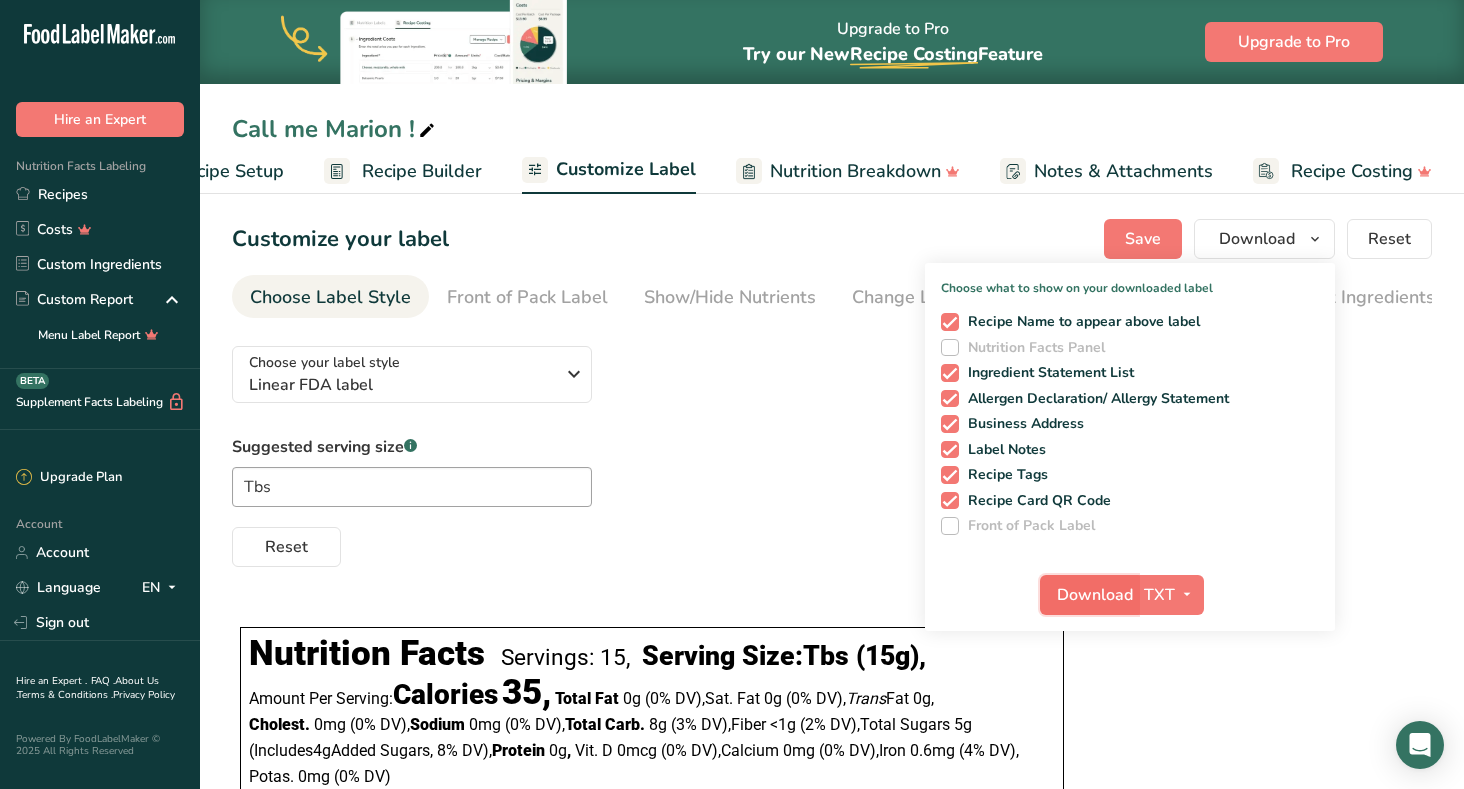 click on "Download" at bounding box center (1095, 595) 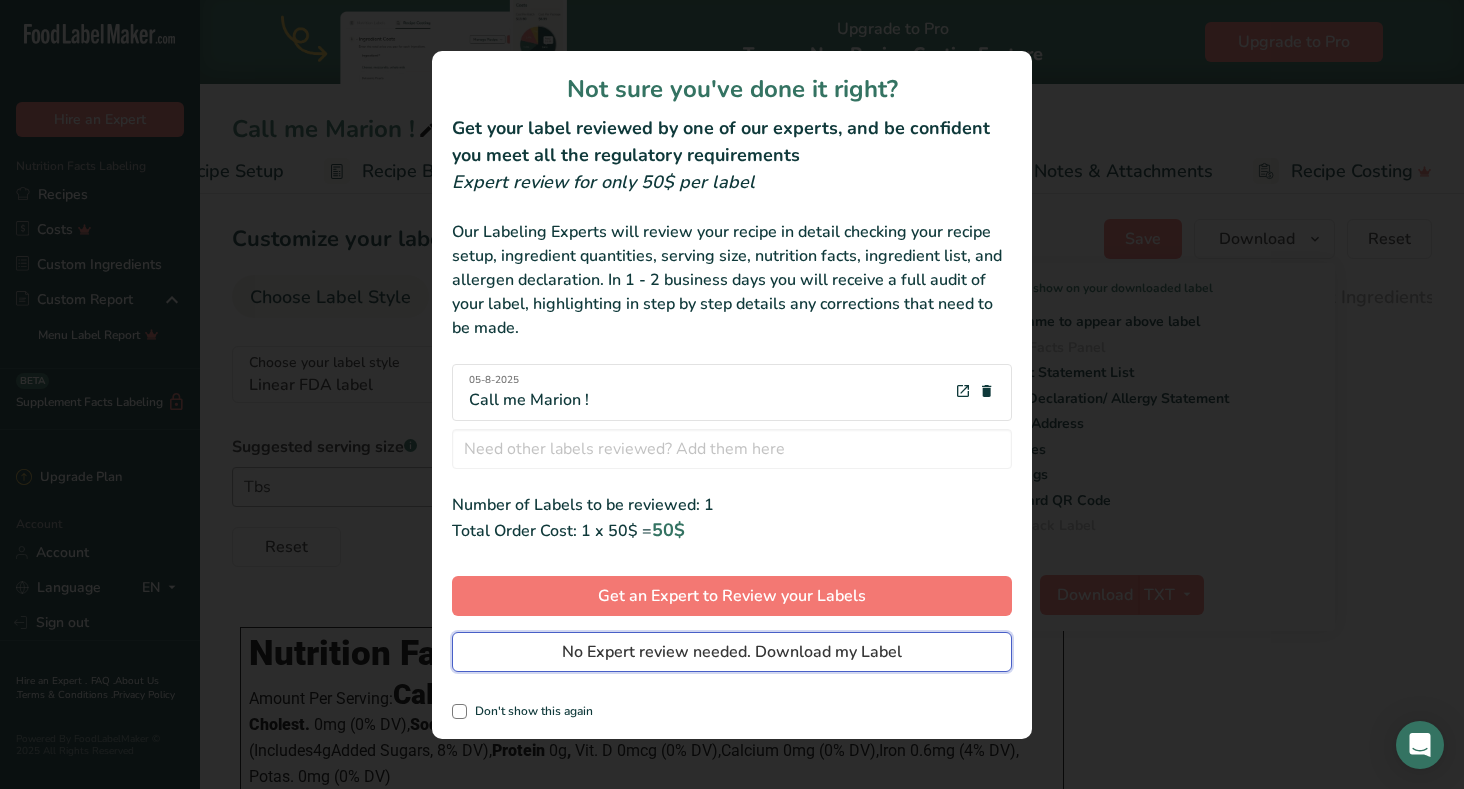 click on "No Expert review needed. Download my Label" at bounding box center [732, 652] 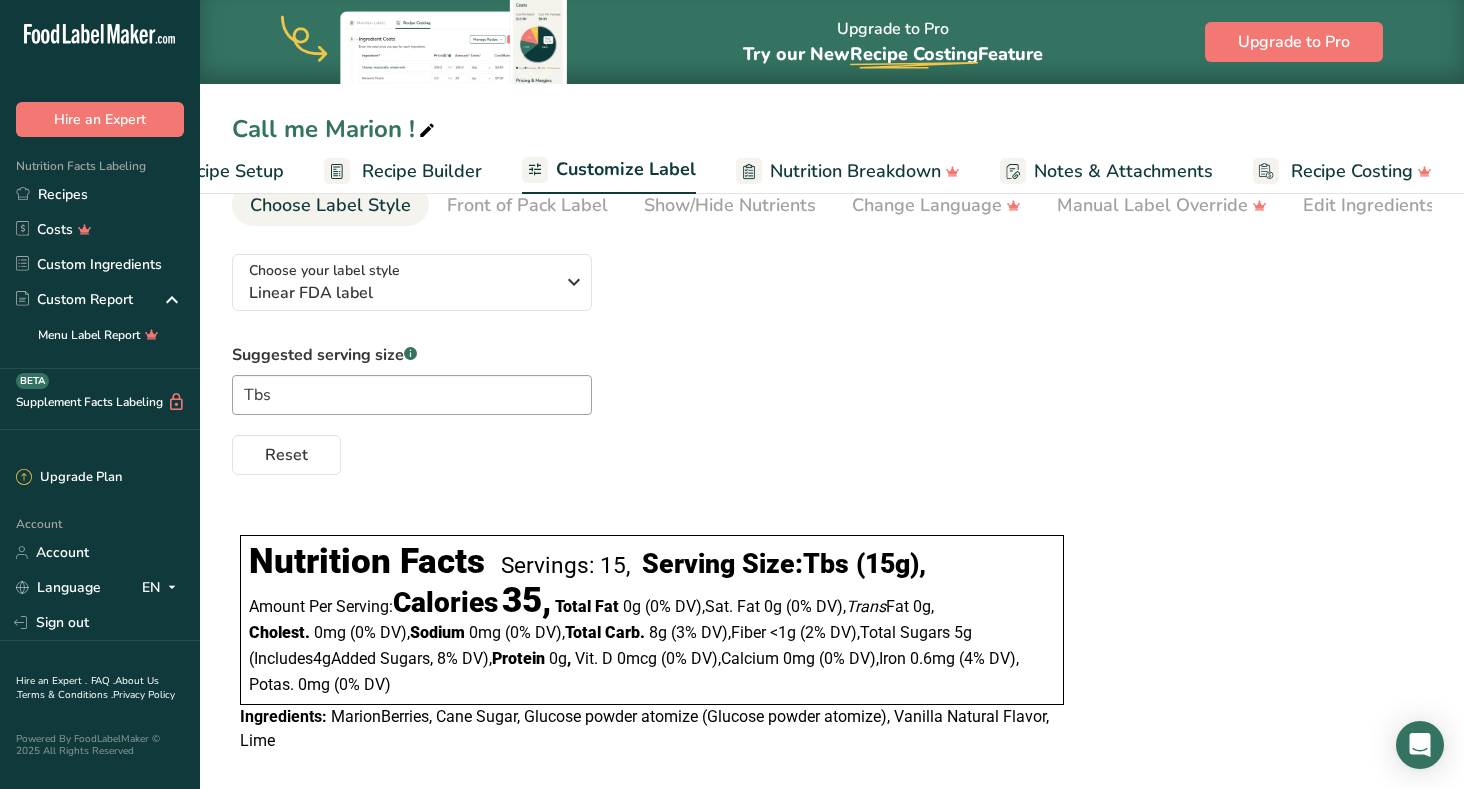 scroll, scrollTop: 113, scrollLeft: 0, axis: vertical 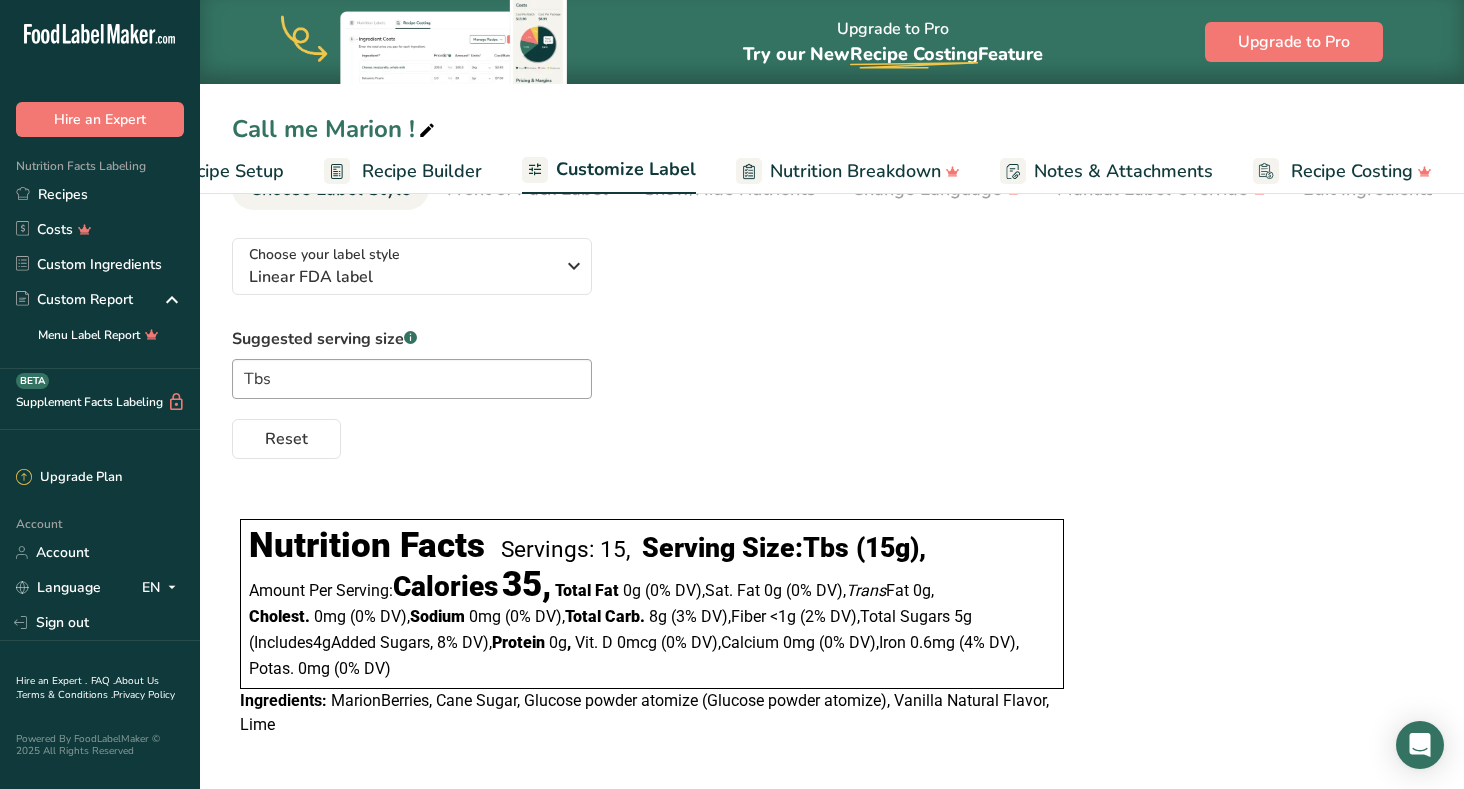 click on "MarionBerries, Cane Sugar, Glucose powder atomize (Glucose powder atomize), Vanilla Natural Flavor, Lime" at bounding box center (644, 712) 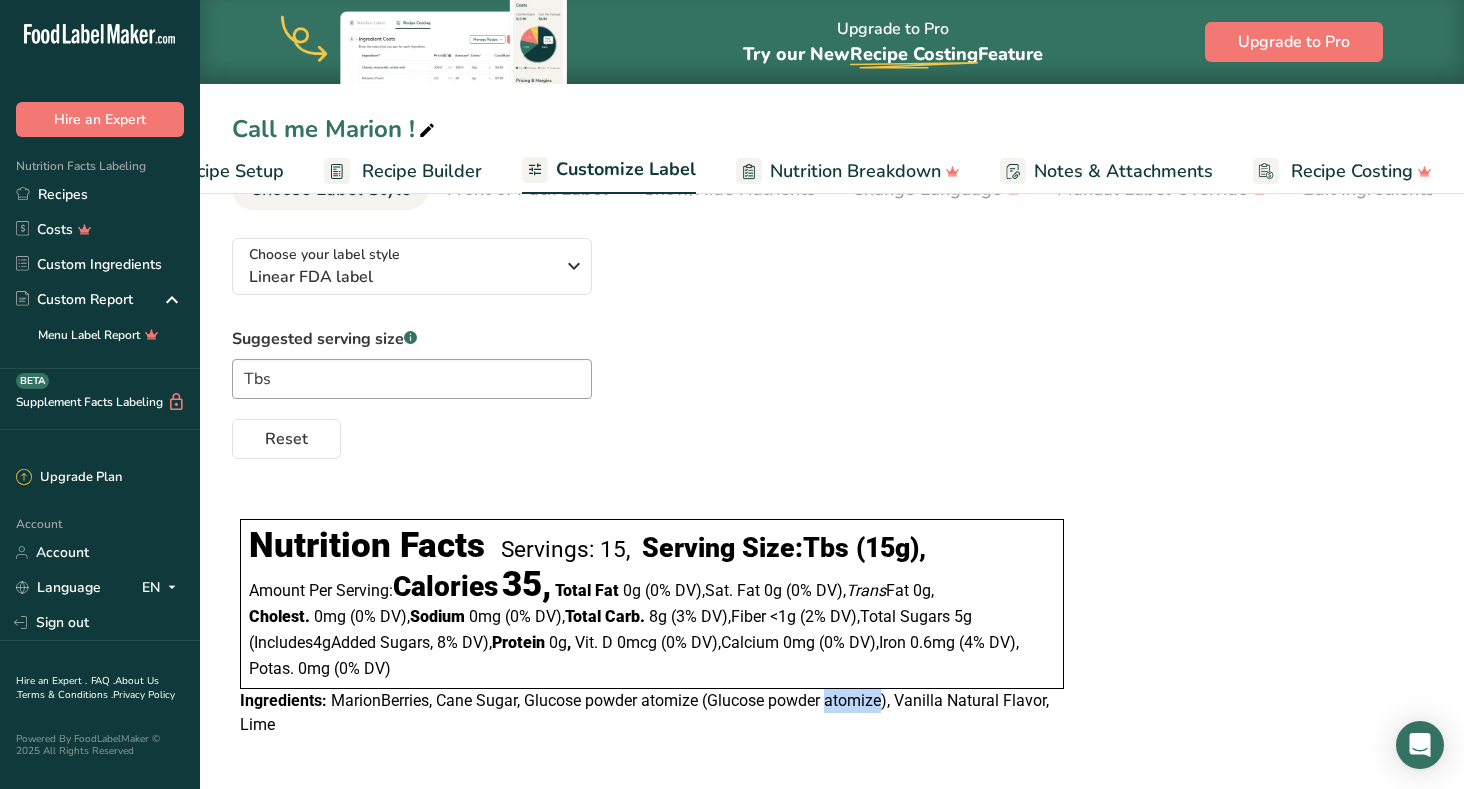 click on "MarionBerries, Cane Sugar, Glucose powder atomize (Glucose powder atomize), Vanilla Natural Flavor, Lime" at bounding box center (644, 712) 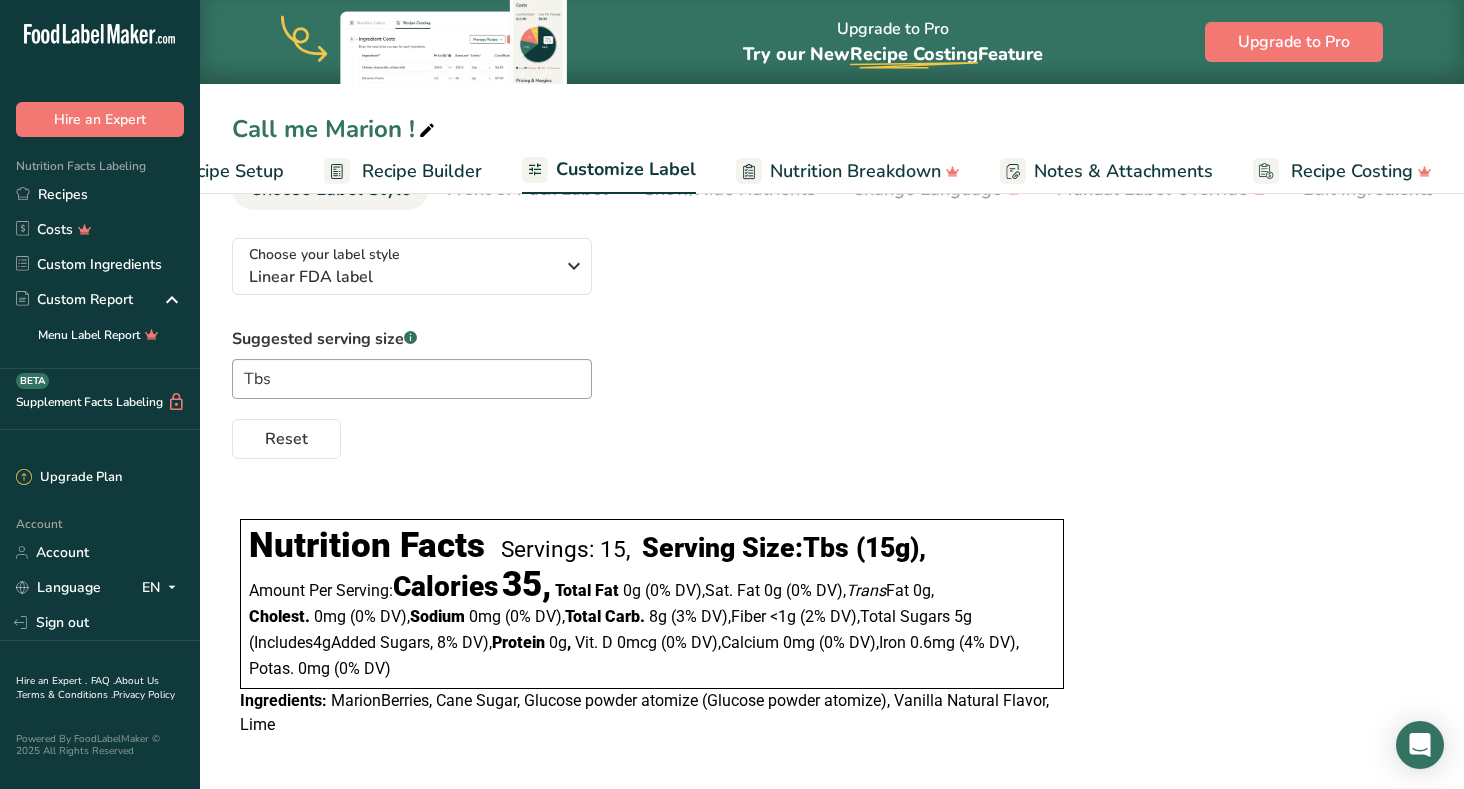 click on "Nutrition Facts
Servings:  15,
Serving Size:
Tbs (15g)
,
Amount Per Serving:
Calories
35,
Total Fat
0g
‏(0% DV) ,
Sat. Fat
0g
‏(0% DV) ,  Trans  Fat
0g ,
Cholest.
0mg
‏(0% DV) ,
Sodium
0mg
‏(0% DV) ,
Total Carb.
8g
‏(3% DV) ,
Fiber
<1g
‏(2% DV) ,
Total Sugars
5g     ( Includes
4g
Added Sugars ,
‏8% DV) ,
Protein
0g ,
Vit. D
0mcg
‏(0% DV) ,
Calcium
0mg
‏(0% DV) ,
Iron
0.6mg
‏(4% DV) ,    0mg" at bounding box center [652, 624] 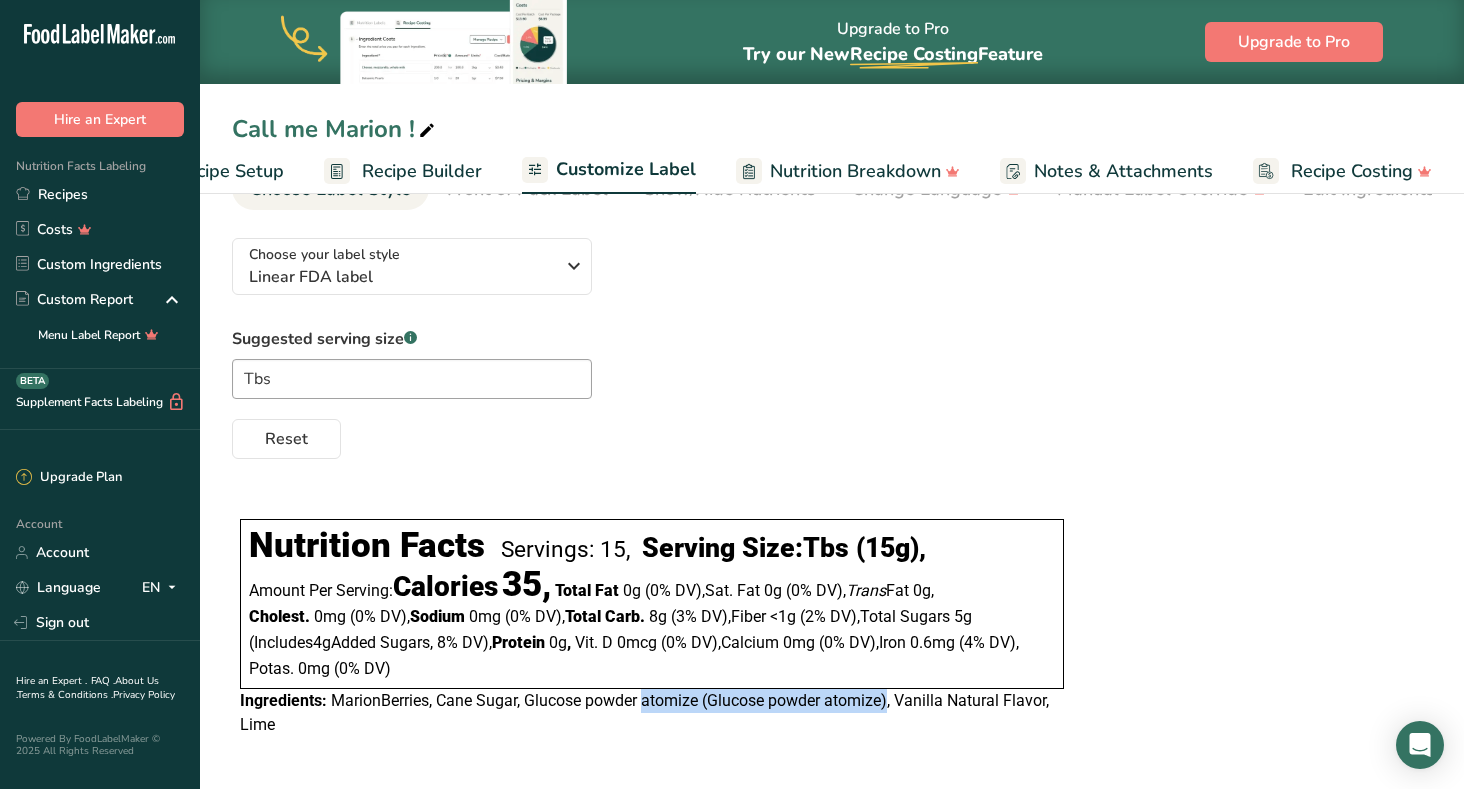 drag, startPoint x: 892, startPoint y: 701, endPoint x: 646, endPoint y: 711, distance: 246.20317 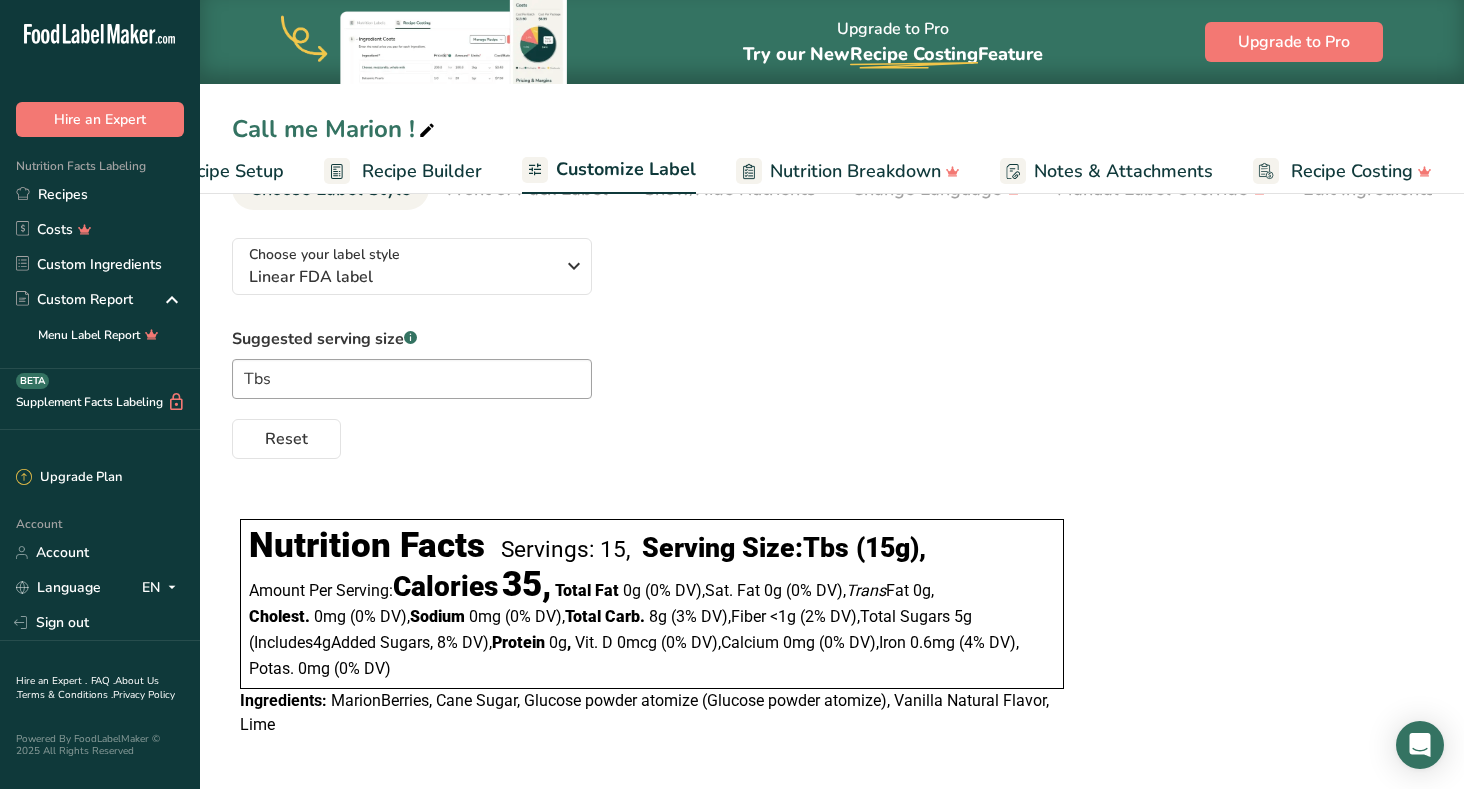 click on "Reset" at bounding box center (832, 435) 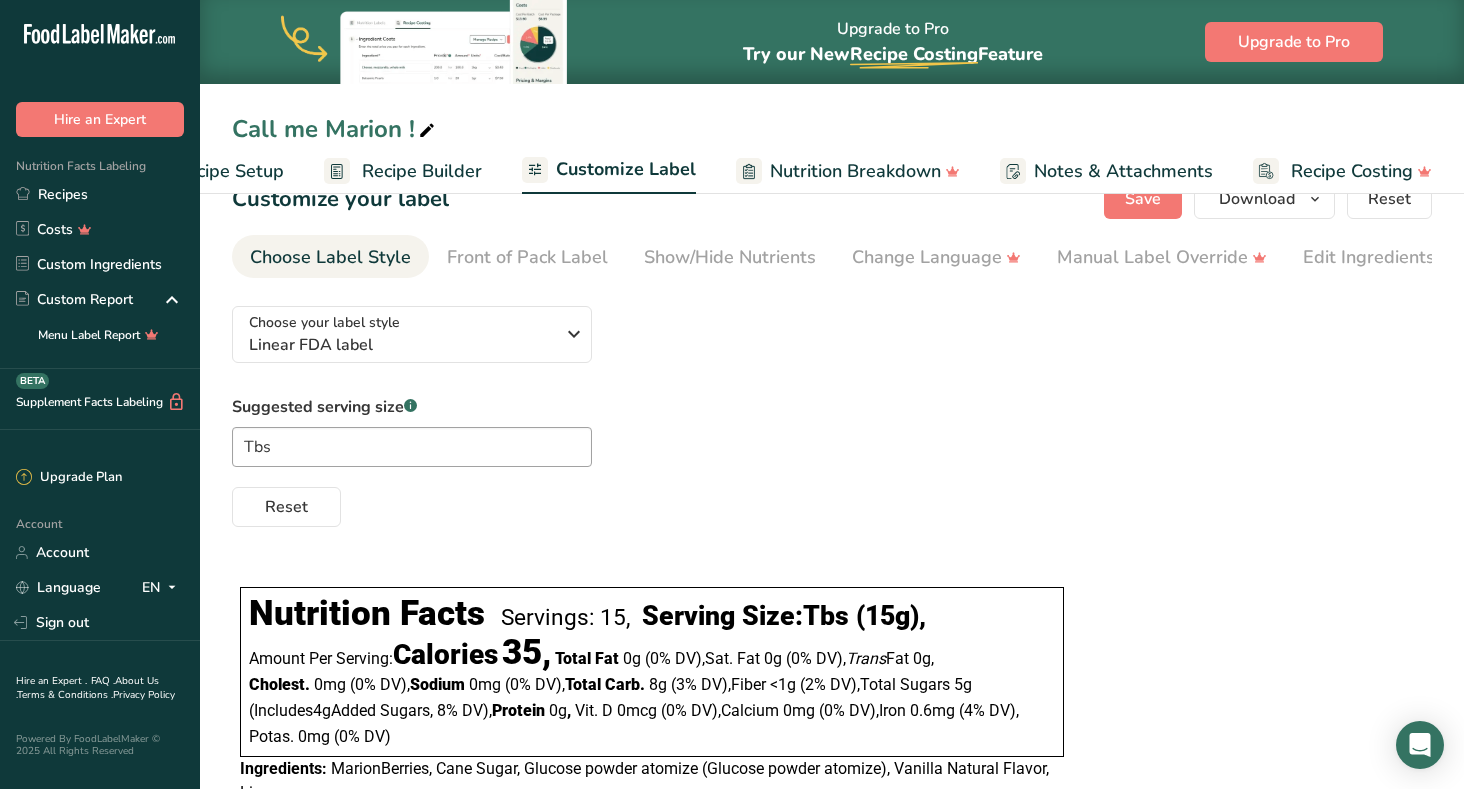 scroll, scrollTop: 67, scrollLeft: 0, axis: vertical 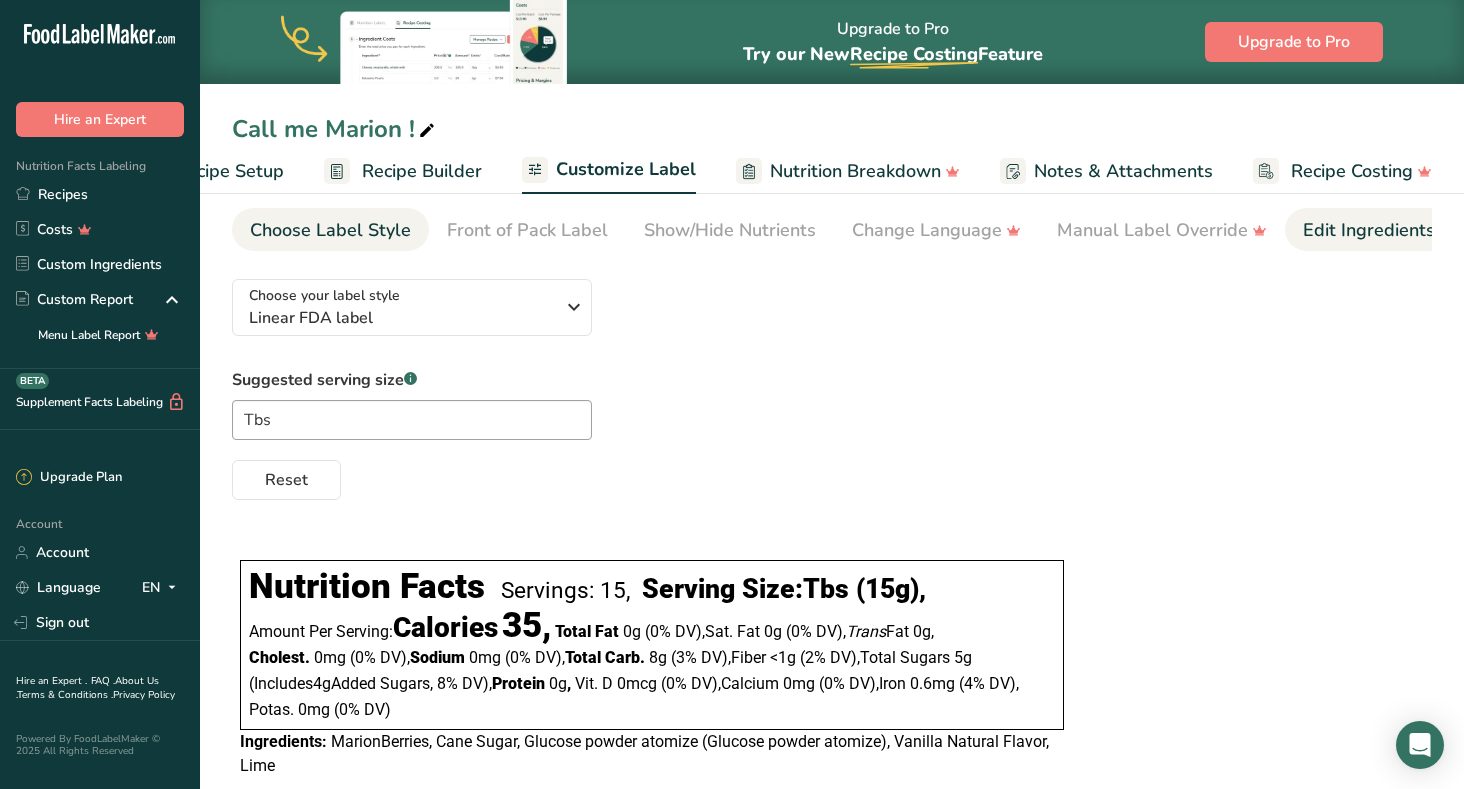 click on "Edit Ingredients/Allergens List" at bounding box center [1430, 230] 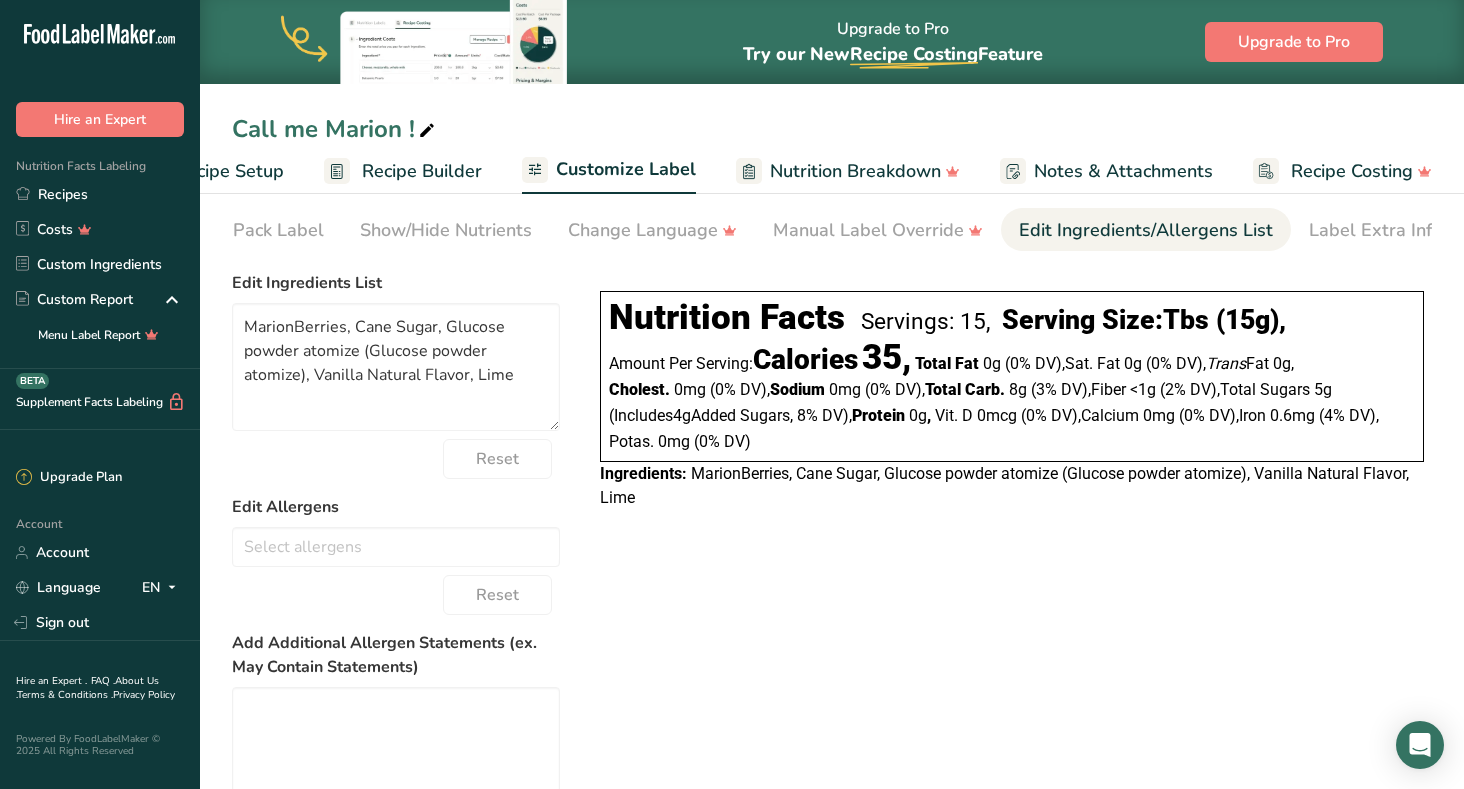scroll, scrollTop: 0, scrollLeft: 300, axis: horizontal 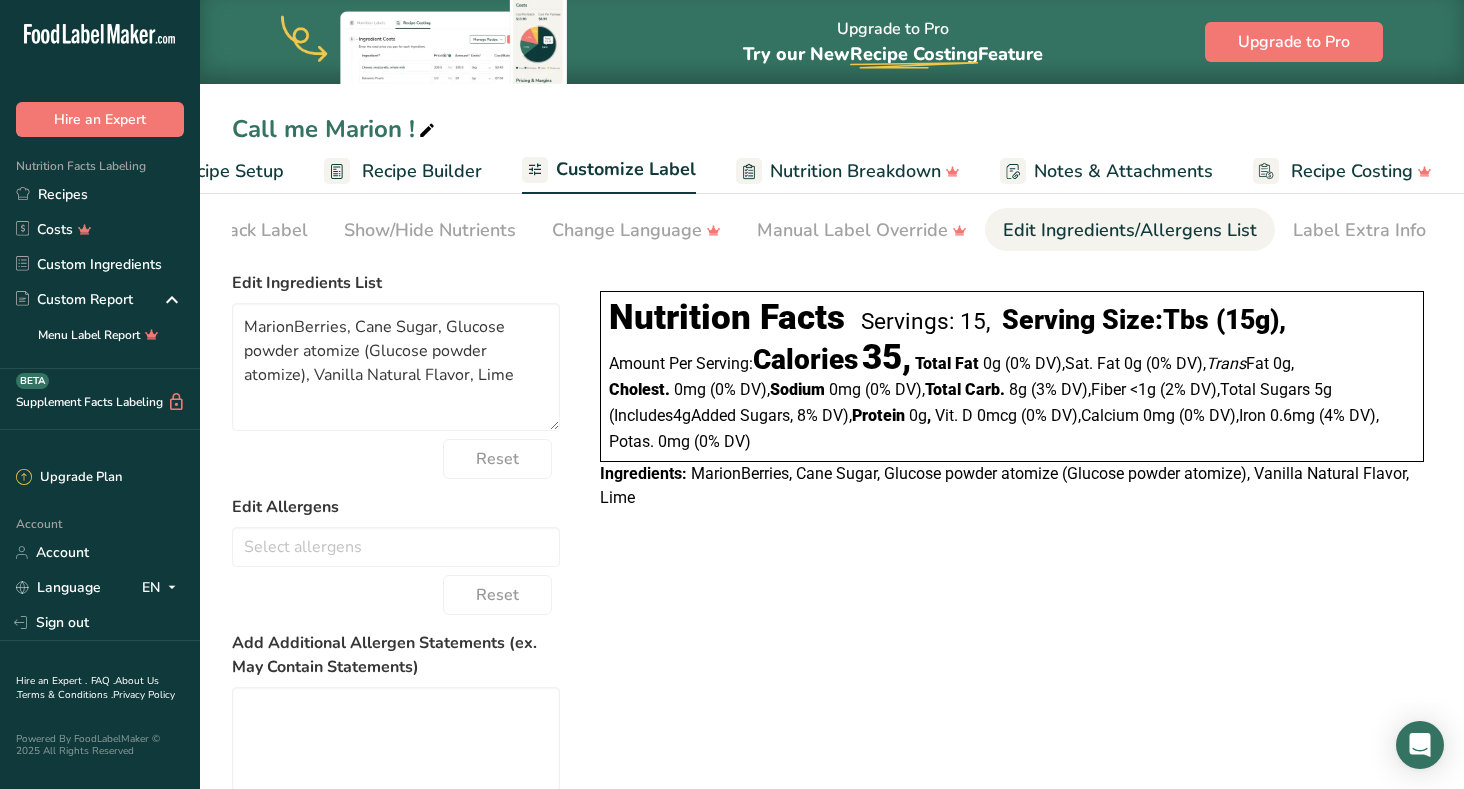 click on "MarionBerries, Cane Sugar, Glucose powder atomize (Glucose powder atomize), Vanilla Natural Flavor, Lime" at bounding box center [1004, 485] 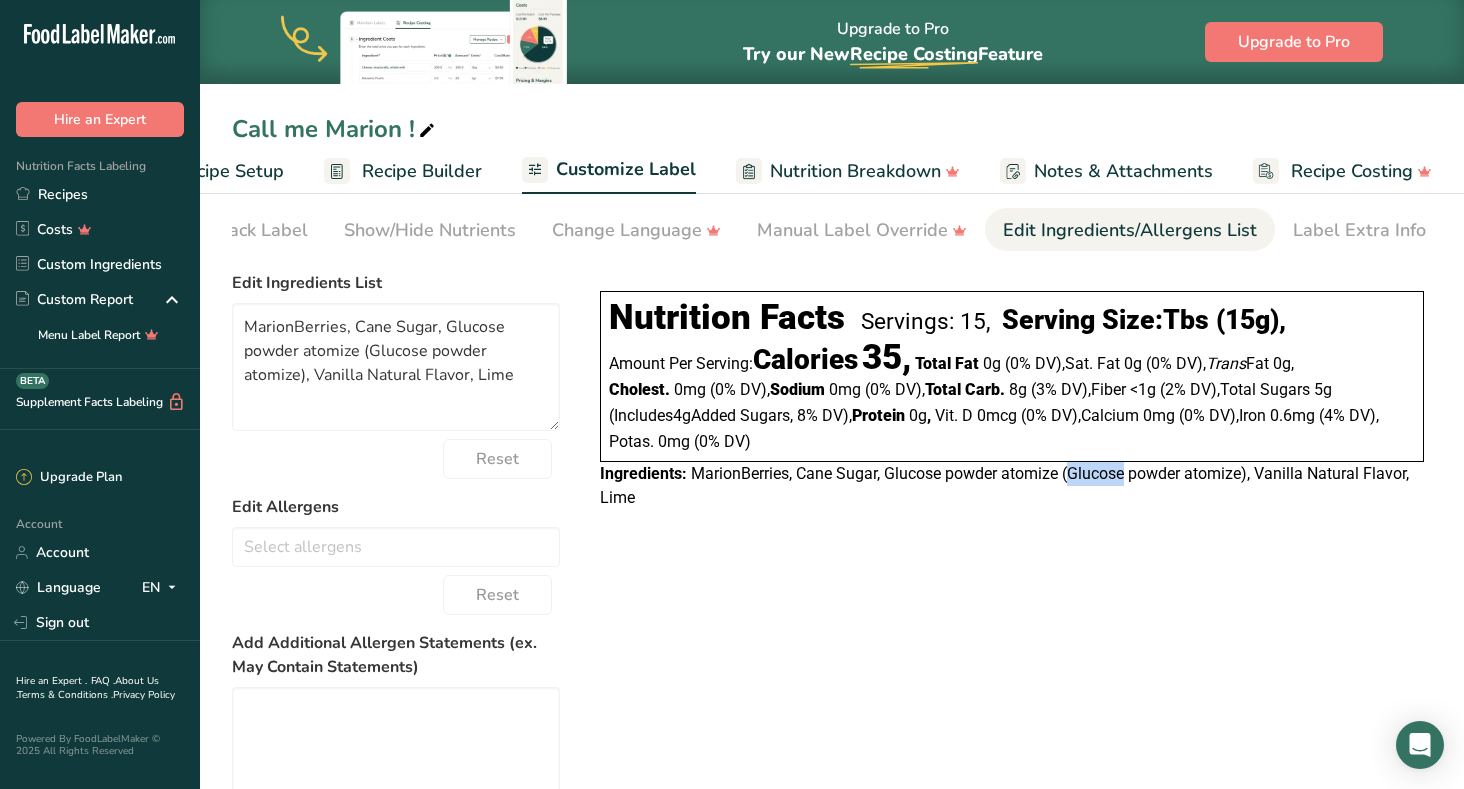 click on "MarionBerries, Cane Sugar, Glucose powder atomize (Glucose powder atomize), Vanilla Natural Flavor, Lime" at bounding box center (1004, 485) 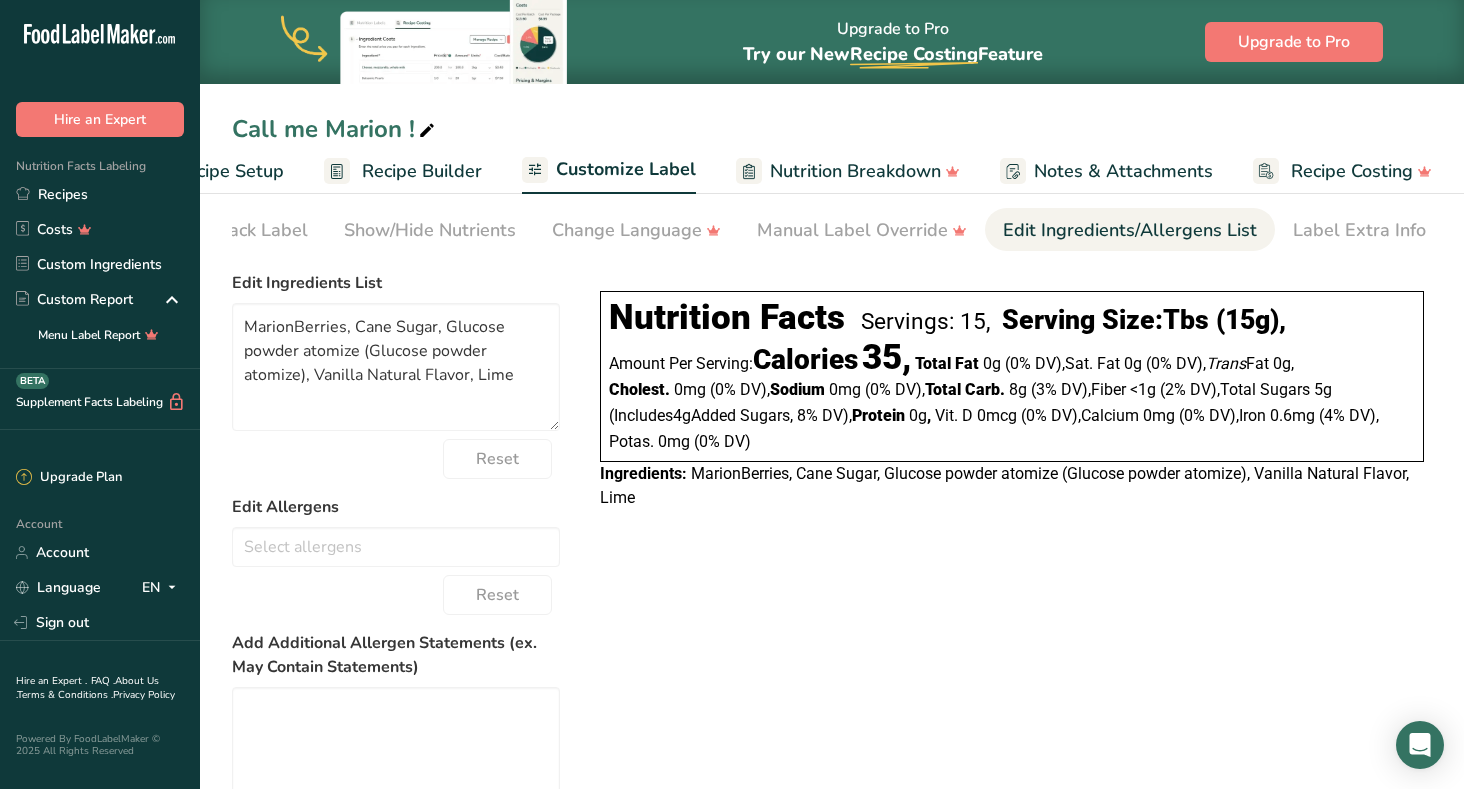 click on "Choose your label style
Linear FDA label
USA (FDA)
Standard FDA label
Tabular FDA label
Linear FDA label
Simplified FDA label
Dual Column FDA label (Per Serving/Per Container)
Dual Column FDA label (As Sold/As Prepared)
Aggregate Standard FDA label
Standard FDA label with Micronutrients listed side-by-side
UK (FSA)
UK Mandatory Label "Back of Pack"
UK Traffic Light Label  "Front of Pack"
Canadian (CFIA)
Canadian Standard label
Canadian Dual Column label" at bounding box center [832, 632] 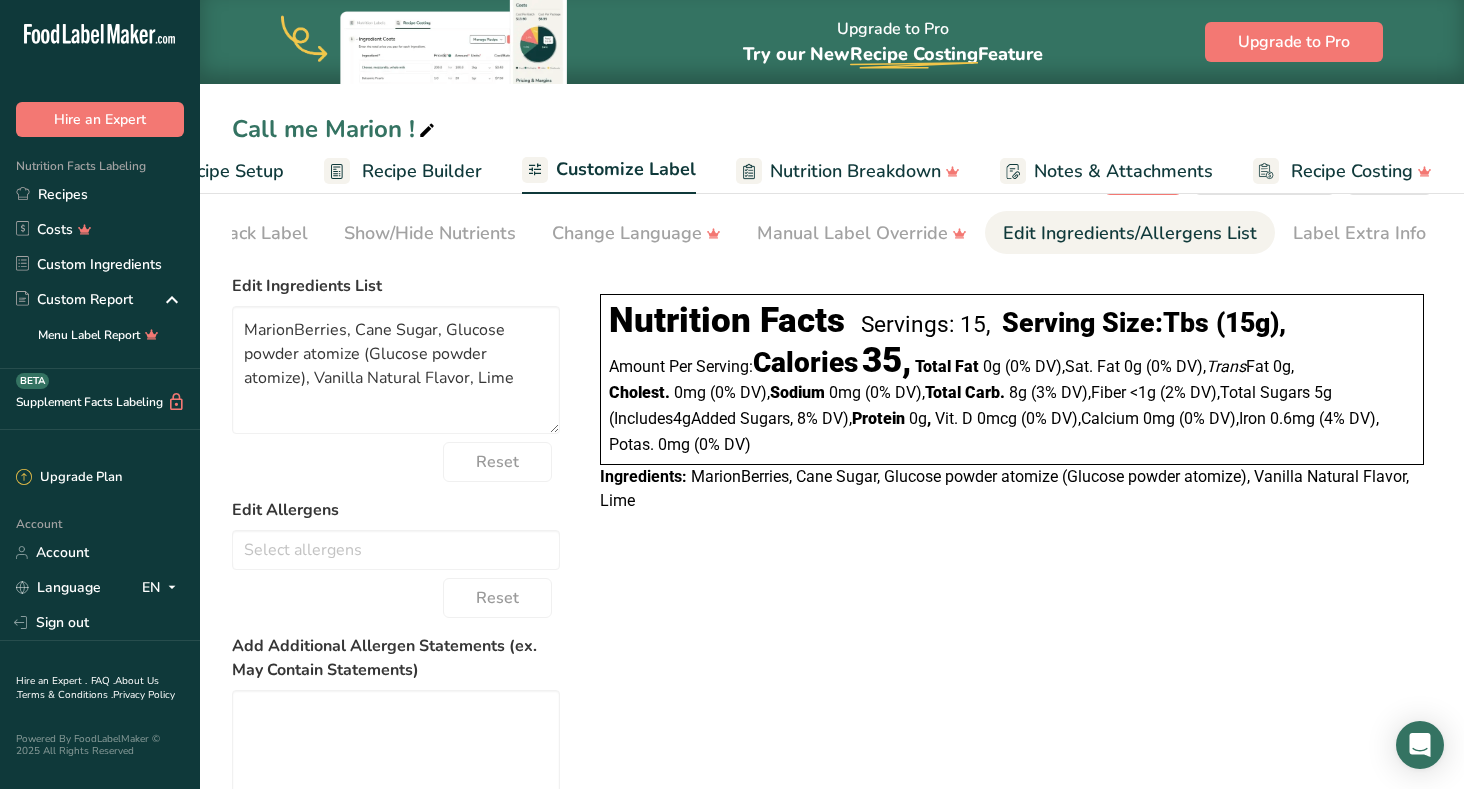 scroll, scrollTop: 0, scrollLeft: 0, axis: both 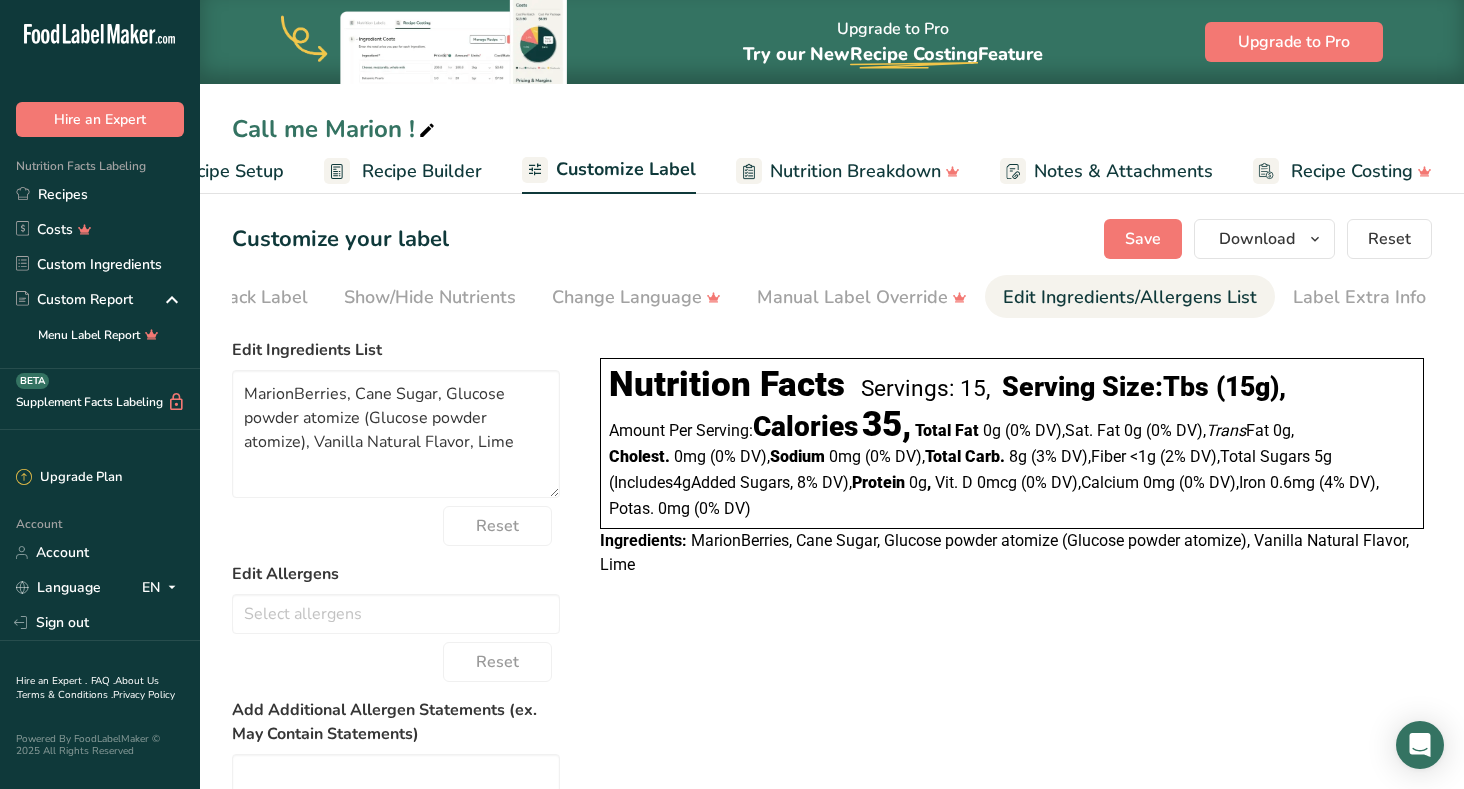 click on "Amount Per Serving:
Calories
35,
Total Fat
0g
‏(0% DV) ,
Sat. Fat
0g
‏(0% DV) ,  Trans  Fat
0g ,
Cholest.
0mg
‏(0% DV) ,
Sodium
0mg
‏(0% DV) ,
Total Carb.
8g
‏(3% DV) ,
Fiber
<1g
‏(2% DV) ,
Total Sugars
5g     ( Includes
4g
Added Sugars ,
‏8% DV) ,
Protein
0g ,
Vit. D
0mcg
‏(0% DV) ,
Calcium
0mg
‏(0% DV) ,
Iron
0.6mg
‏(4% DV) ,
Potas.
0mg
‏(0% DV)" at bounding box center (1012, 465) 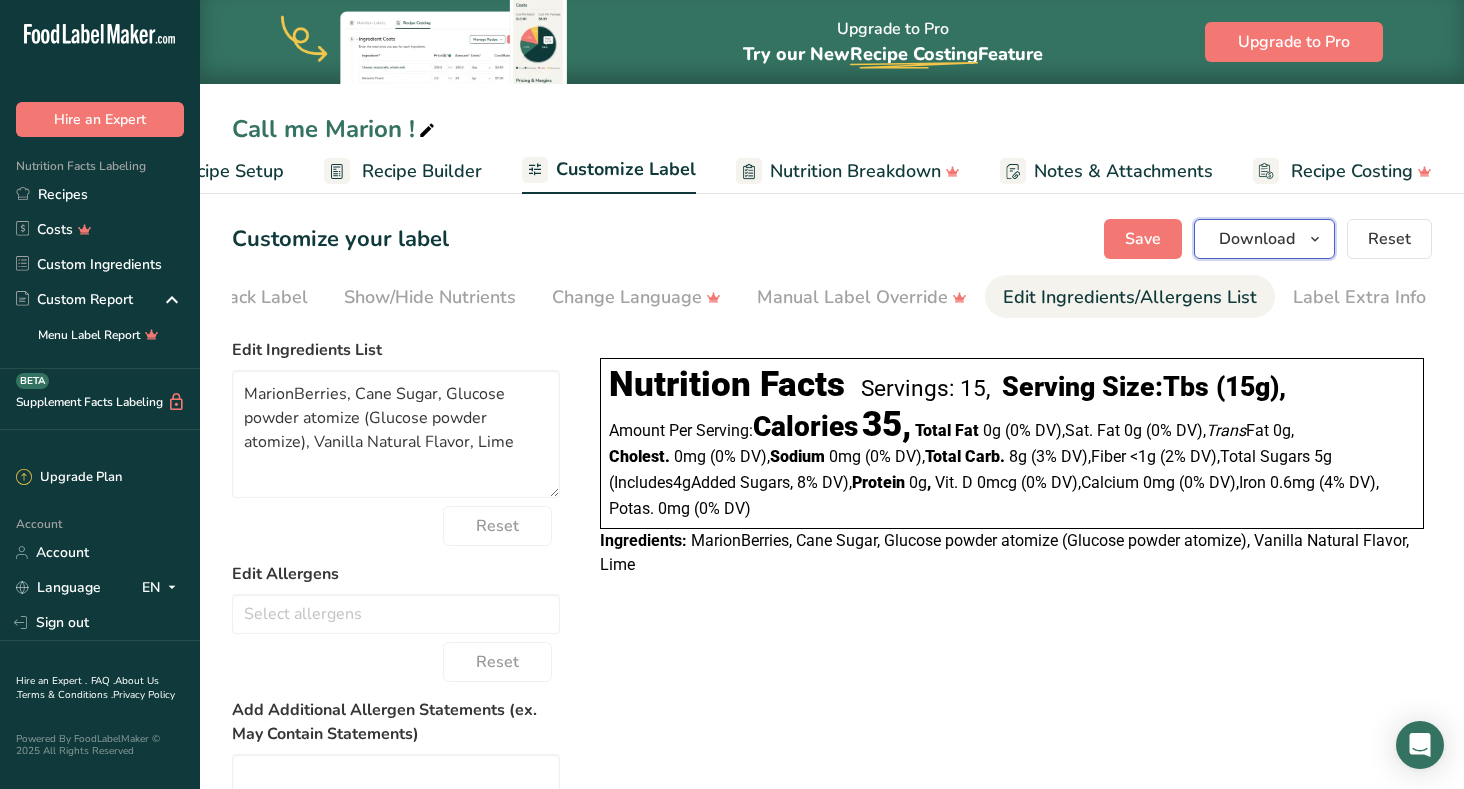 click at bounding box center [1315, 239] 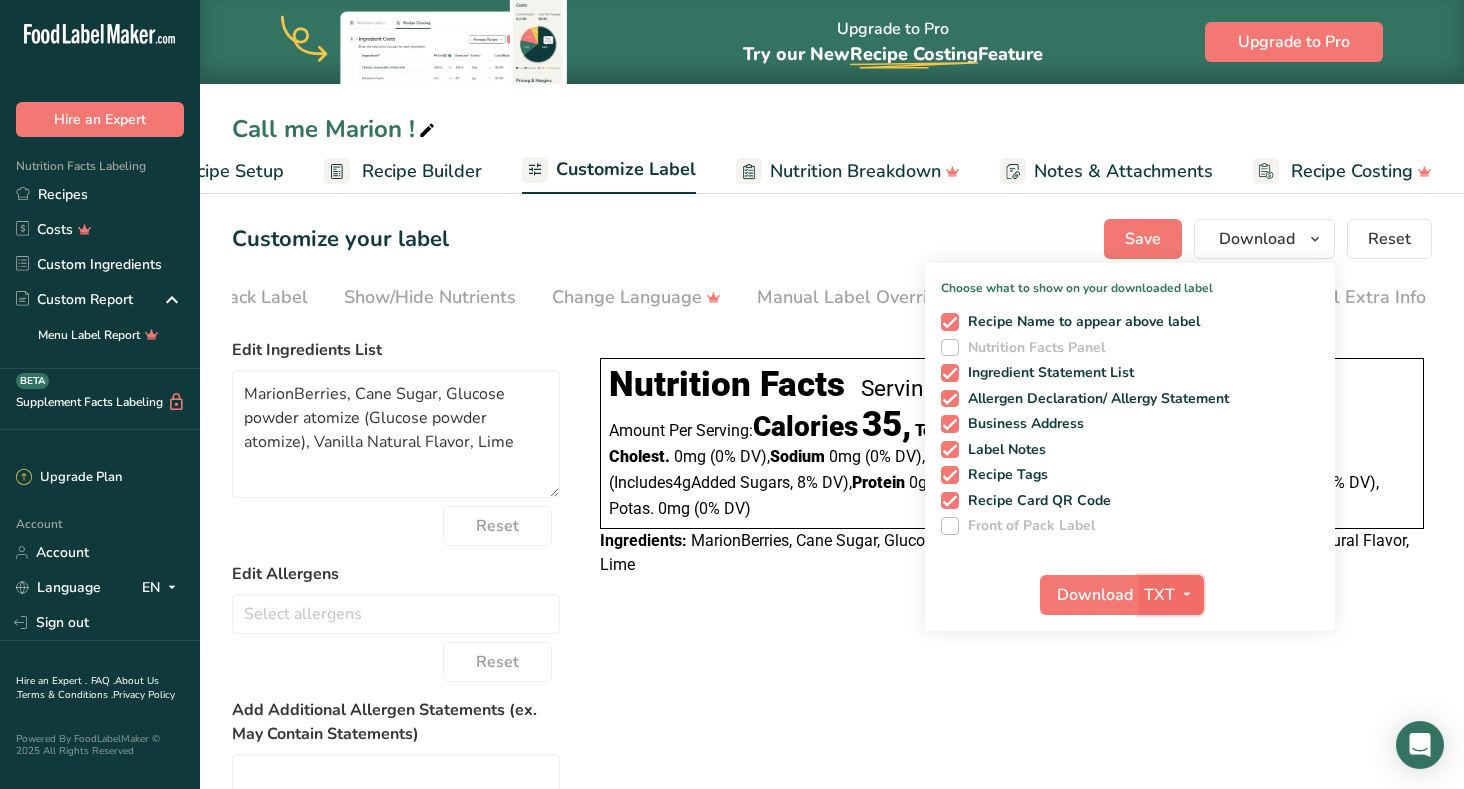 click at bounding box center (1187, 594) 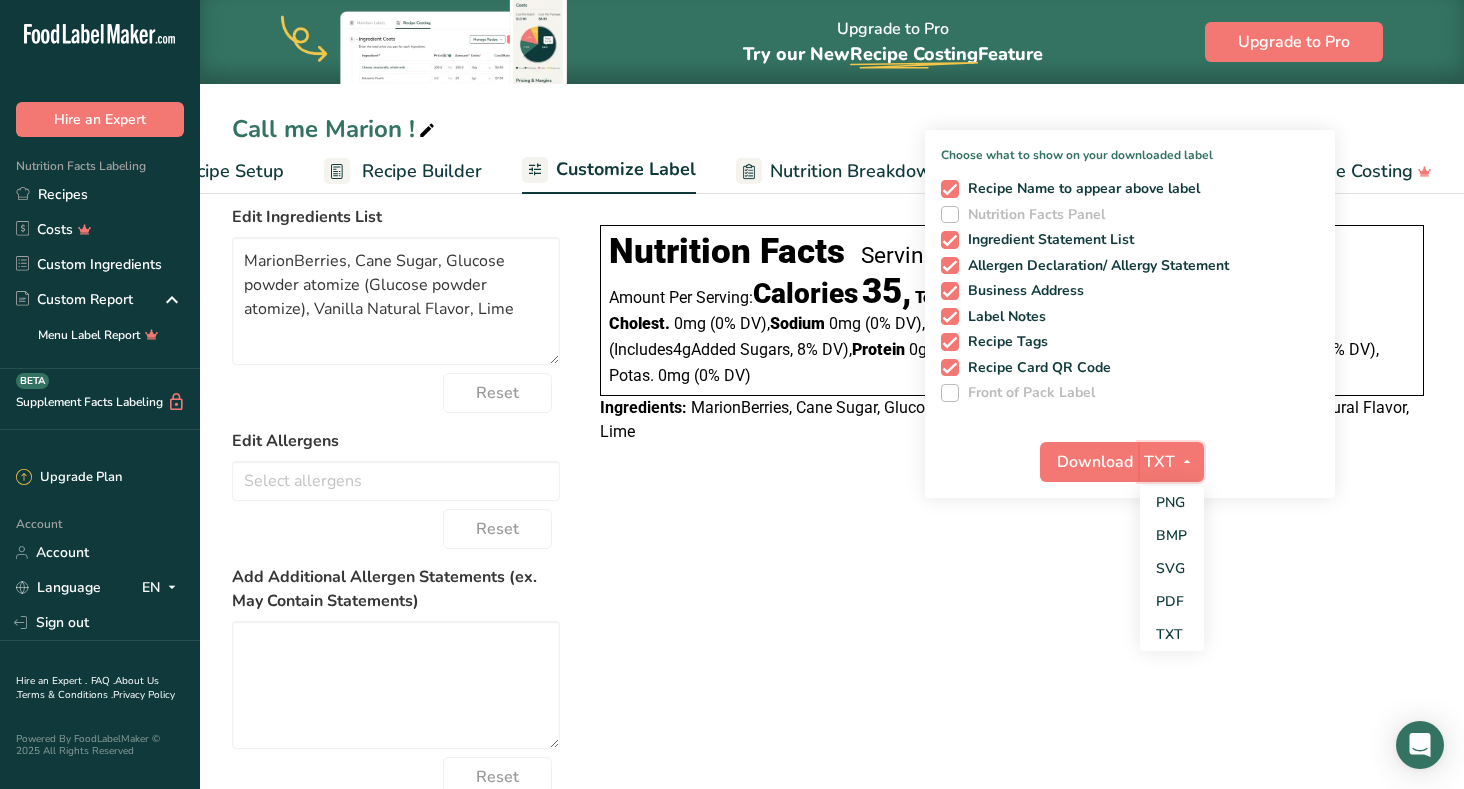 scroll, scrollTop: 134, scrollLeft: 0, axis: vertical 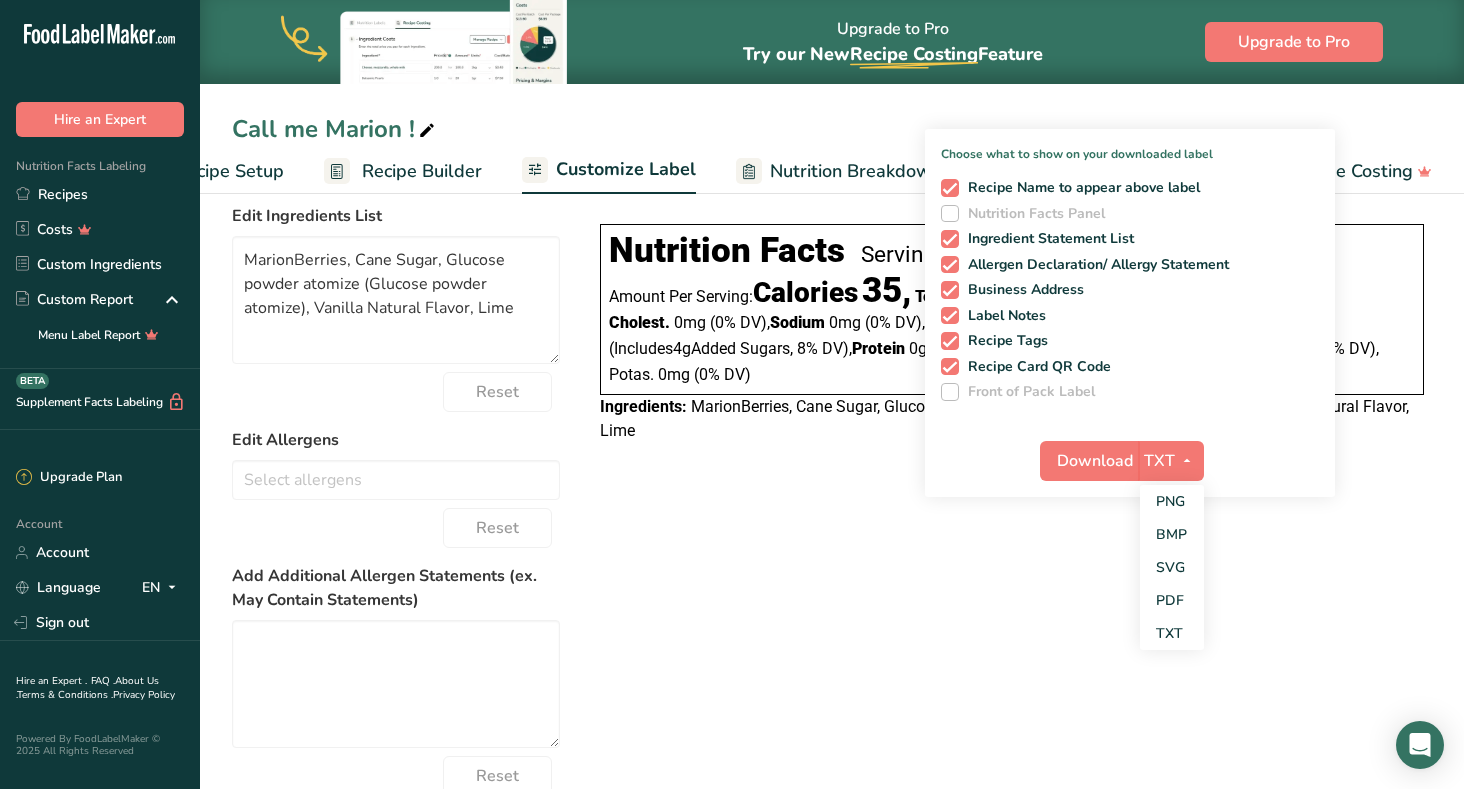 click on "Choose your label style
Linear FDA label
USA (FDA)
Standard FDA label
Tabular FDA label
Linear FDA label
Simplified FDA label
Dual Column FDA label (Per Serving/Per Container)
Dual Column FDA label (As Sold/As Prepared)
Aggregate Standard FDA label
Standard FDA label with Micronutrients listed side-by-side
UK (FSA)
UK Mandatory Label "Back of Pack"
UK Traffic Light Label  "Front of Pack"
Canadian (CFIA)
Canadian Standard label
Canadian Dual Column label" at bounding box center (832, 565) 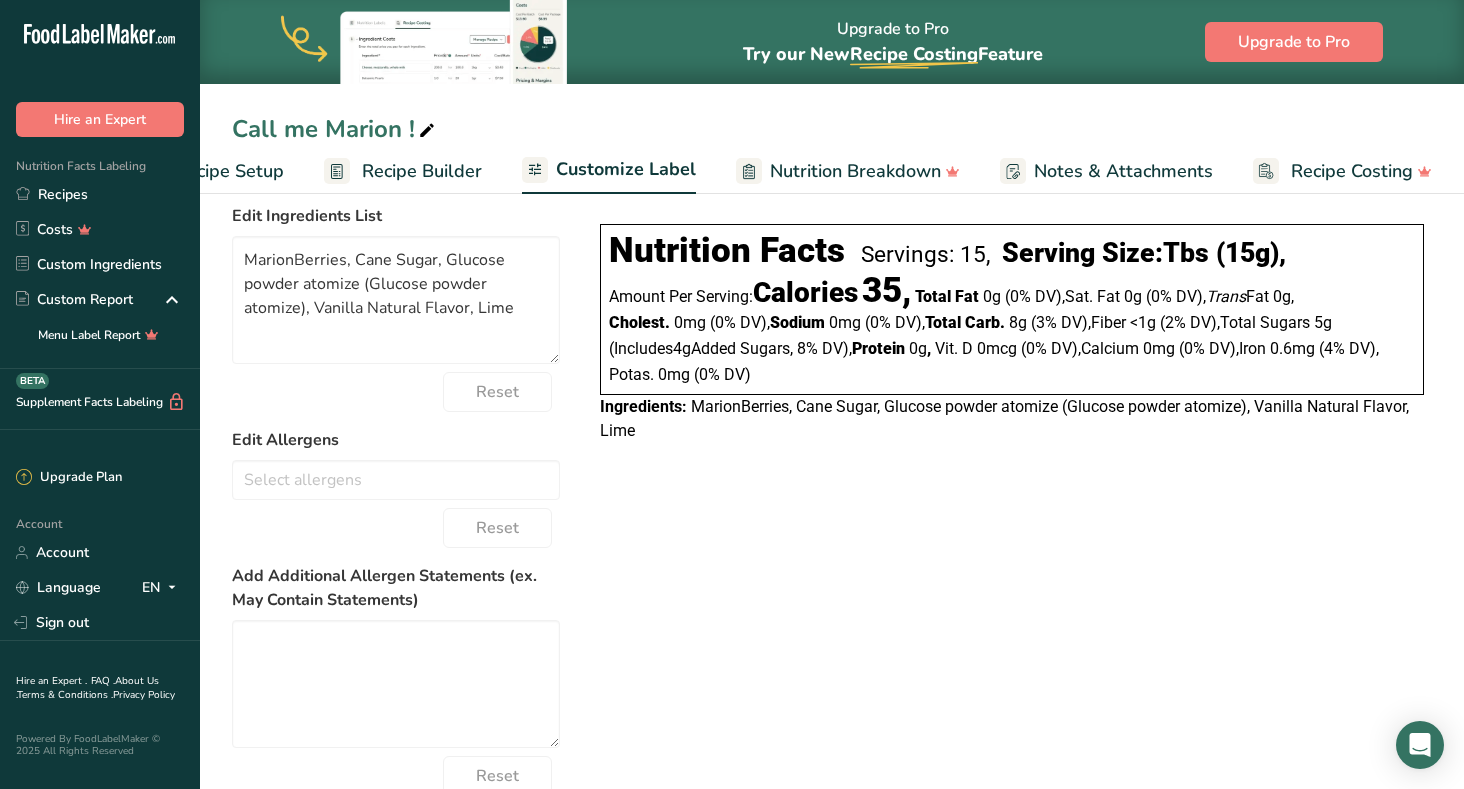 drag, startPoint x: 611, startPoint y: 250, endPoint x: 1412, endPoint y: 371, distance: 810.08765 